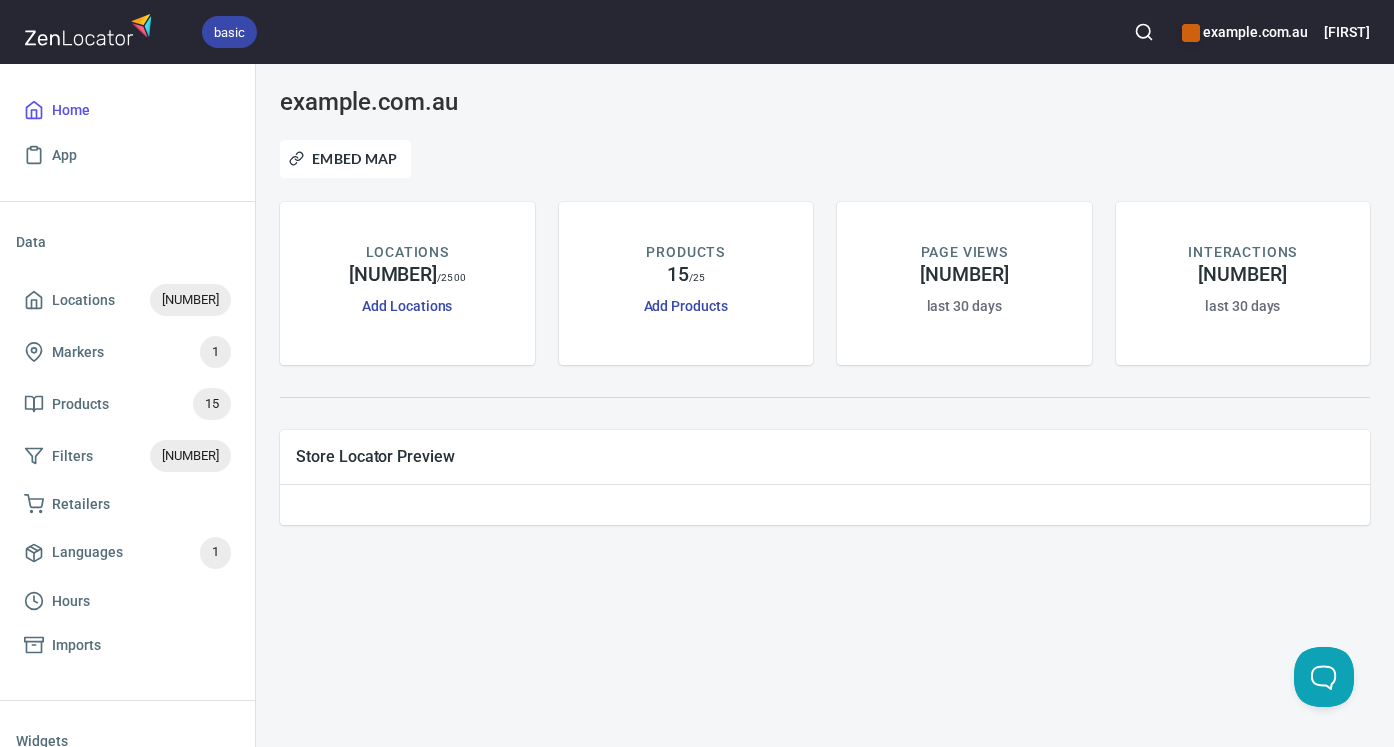 scroll, scrollTop: 0, scrollLeft: 0, axis: both 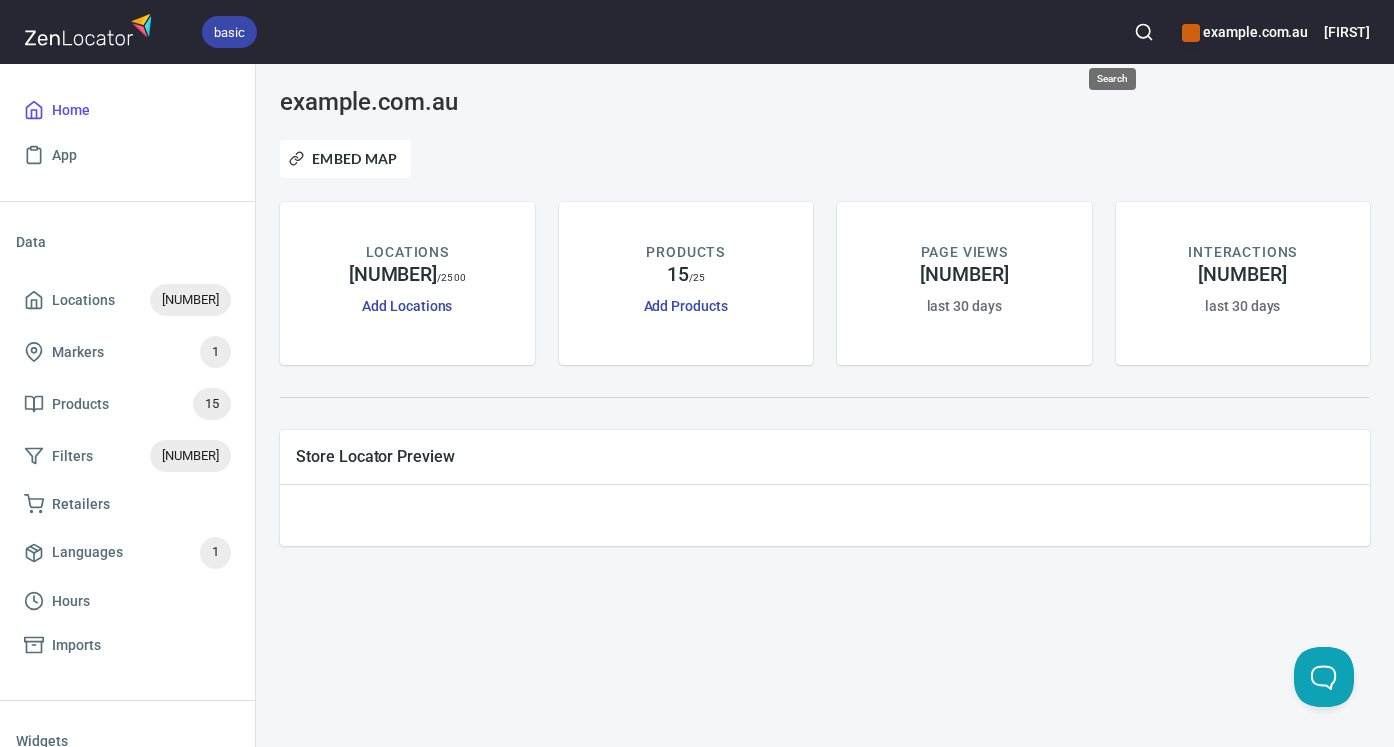 click at bounding box center (1144, 32) 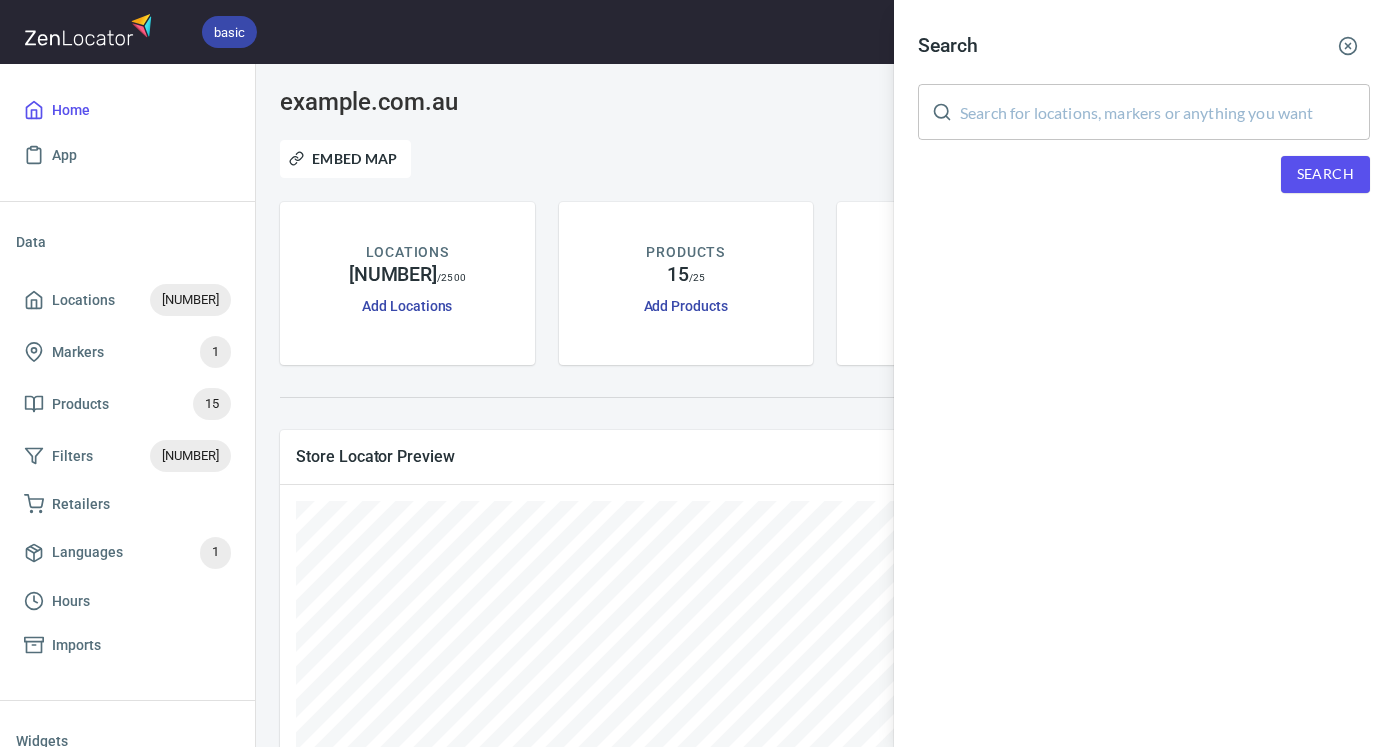 click at bounding box center (1165, 112) 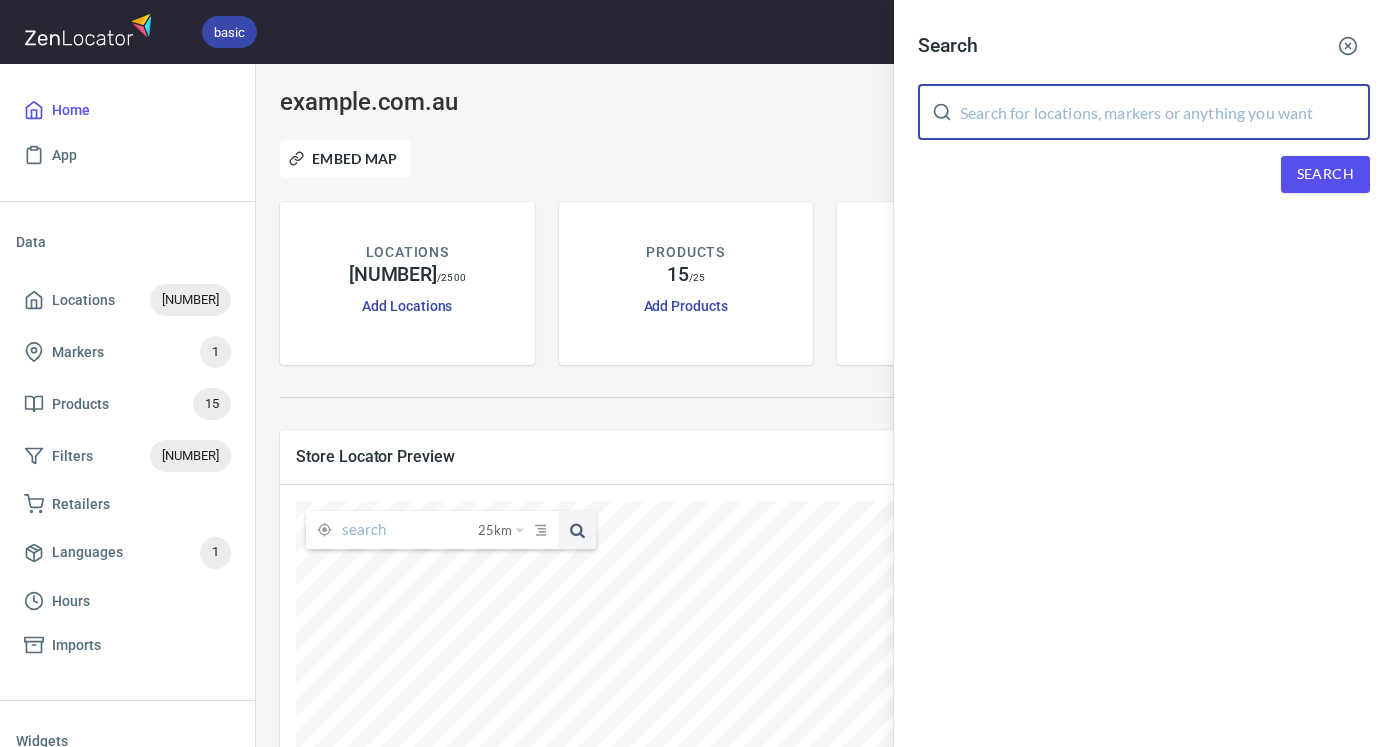 paste on "[BUSINESS_NAME]" 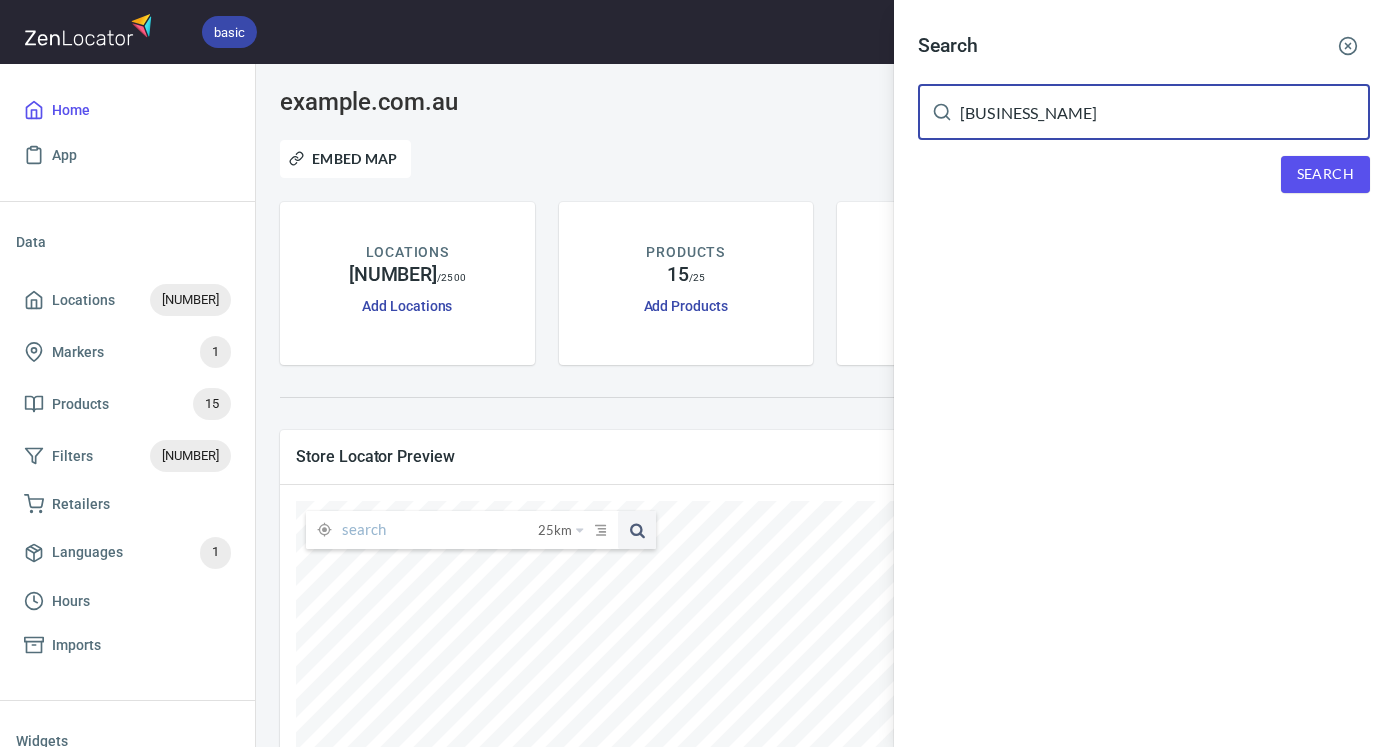 click on "Search" at bounding box center (1325, 174) 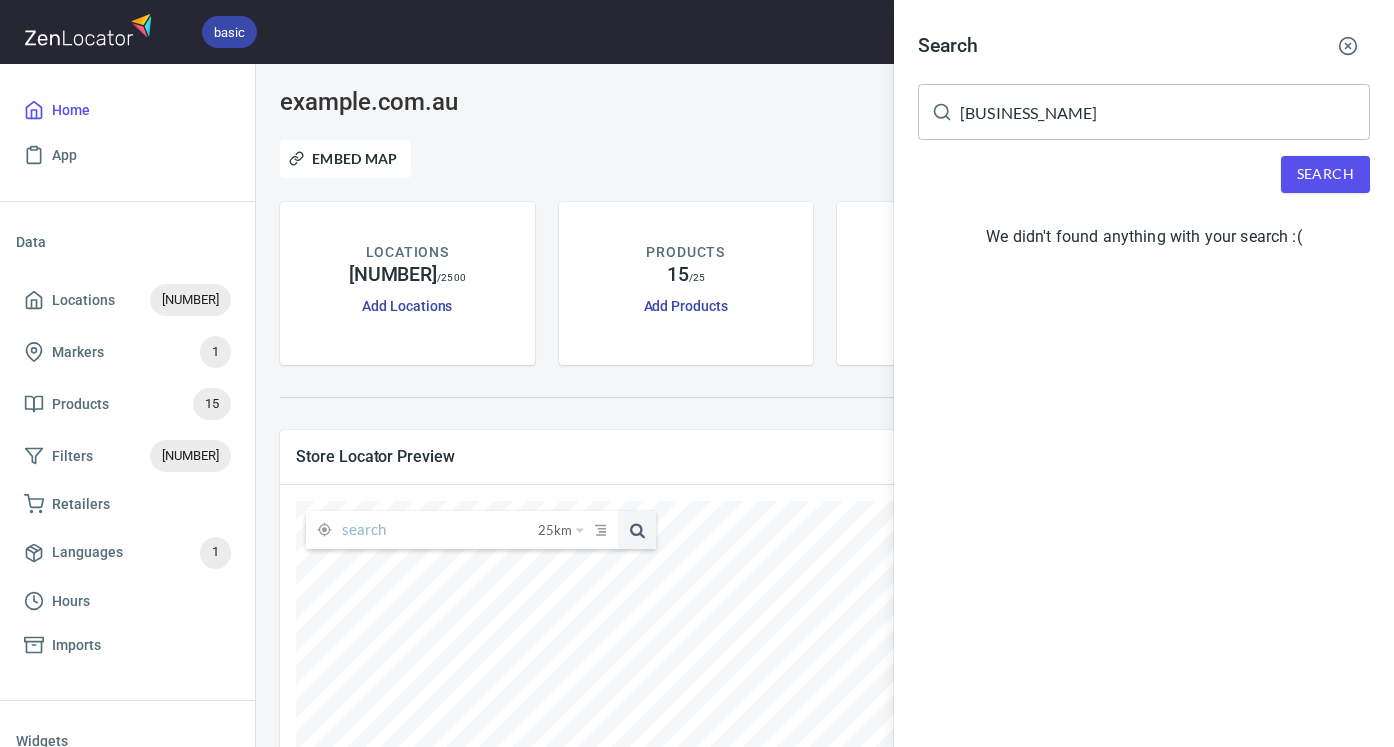 click on "Juanito's" at bounding box center [1165, 112] 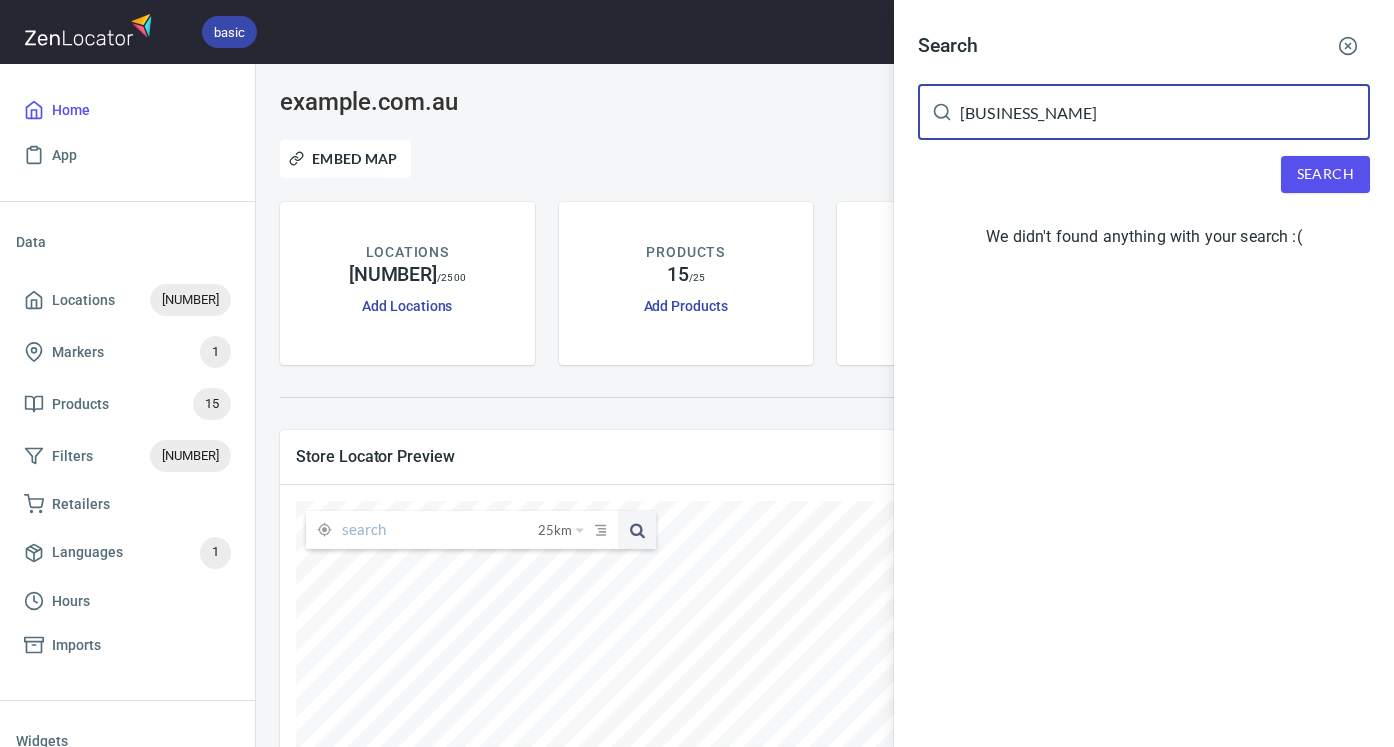 click on "Juanito's" at bounding box center (1165, 112) 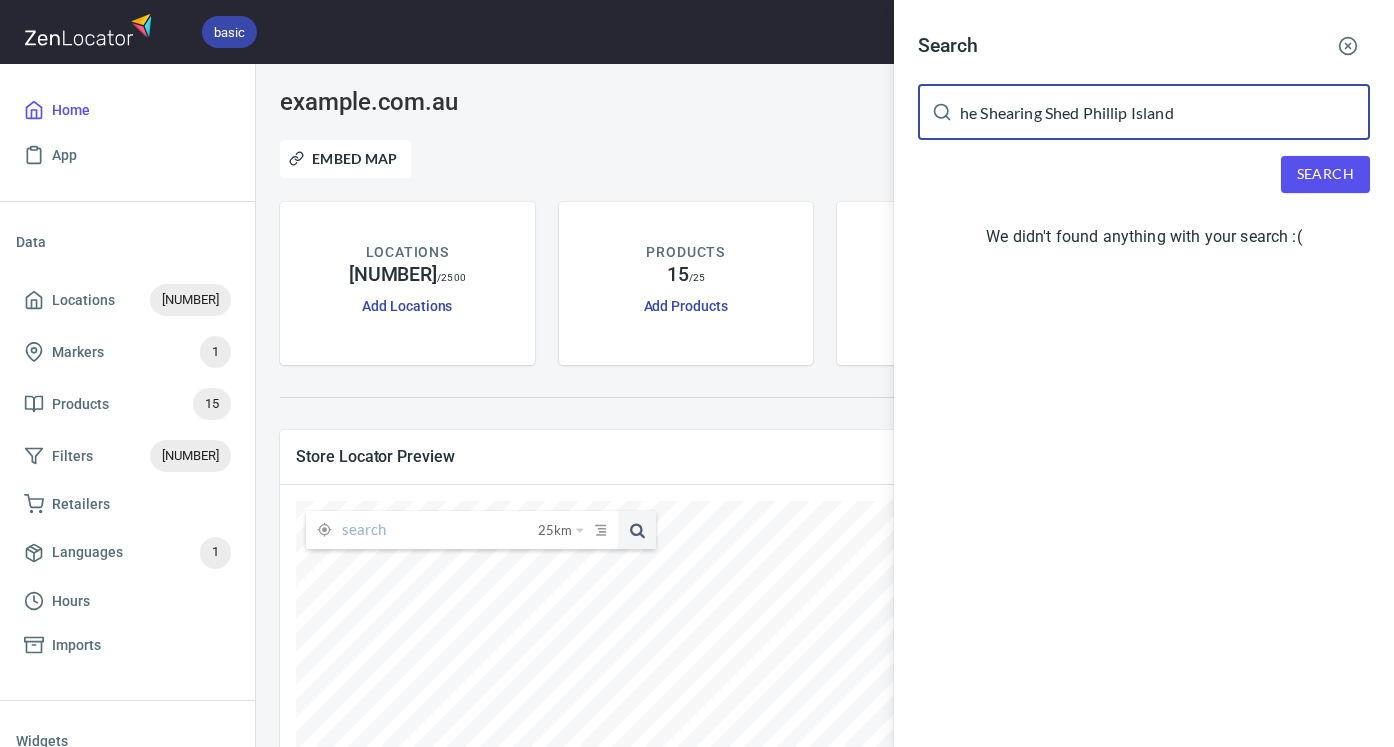 click on "Search" at bounding box center (1325, 174) 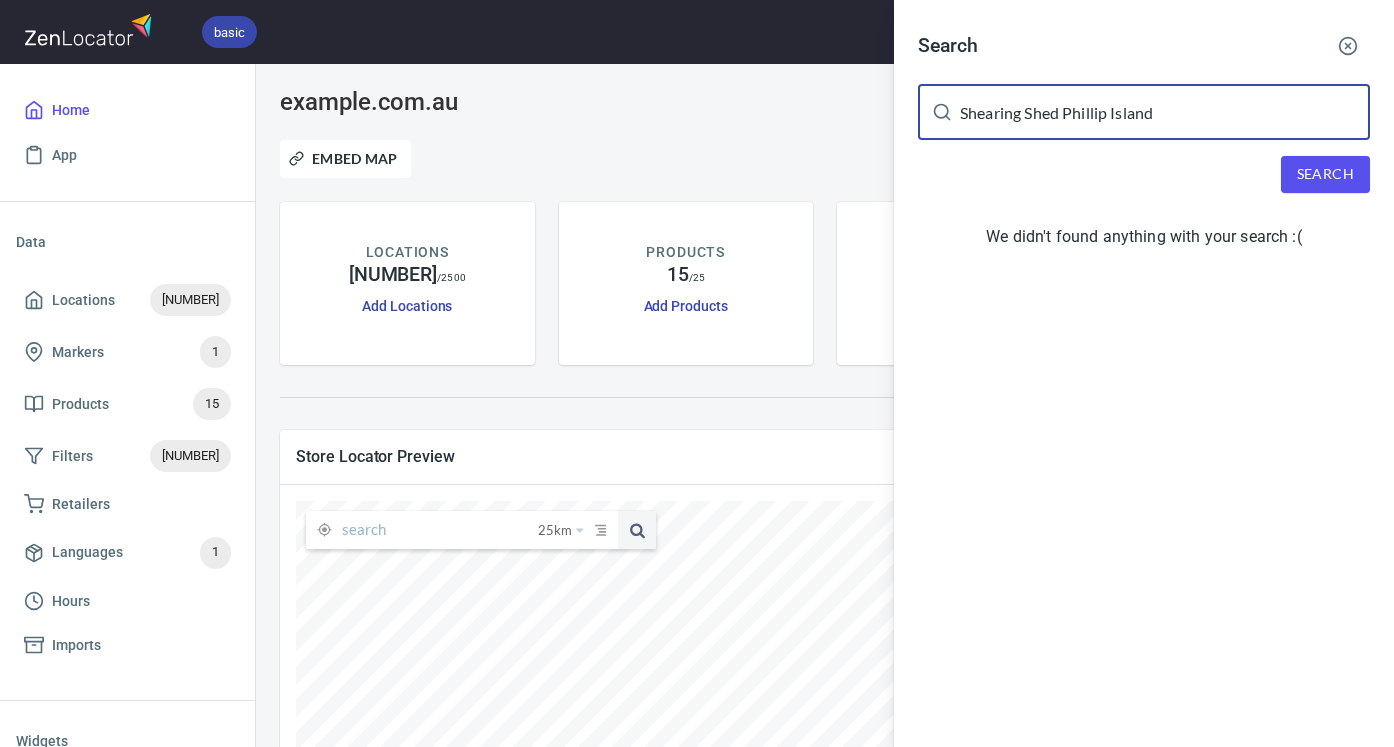 click on "Search" at bounding box center [1325, 174] 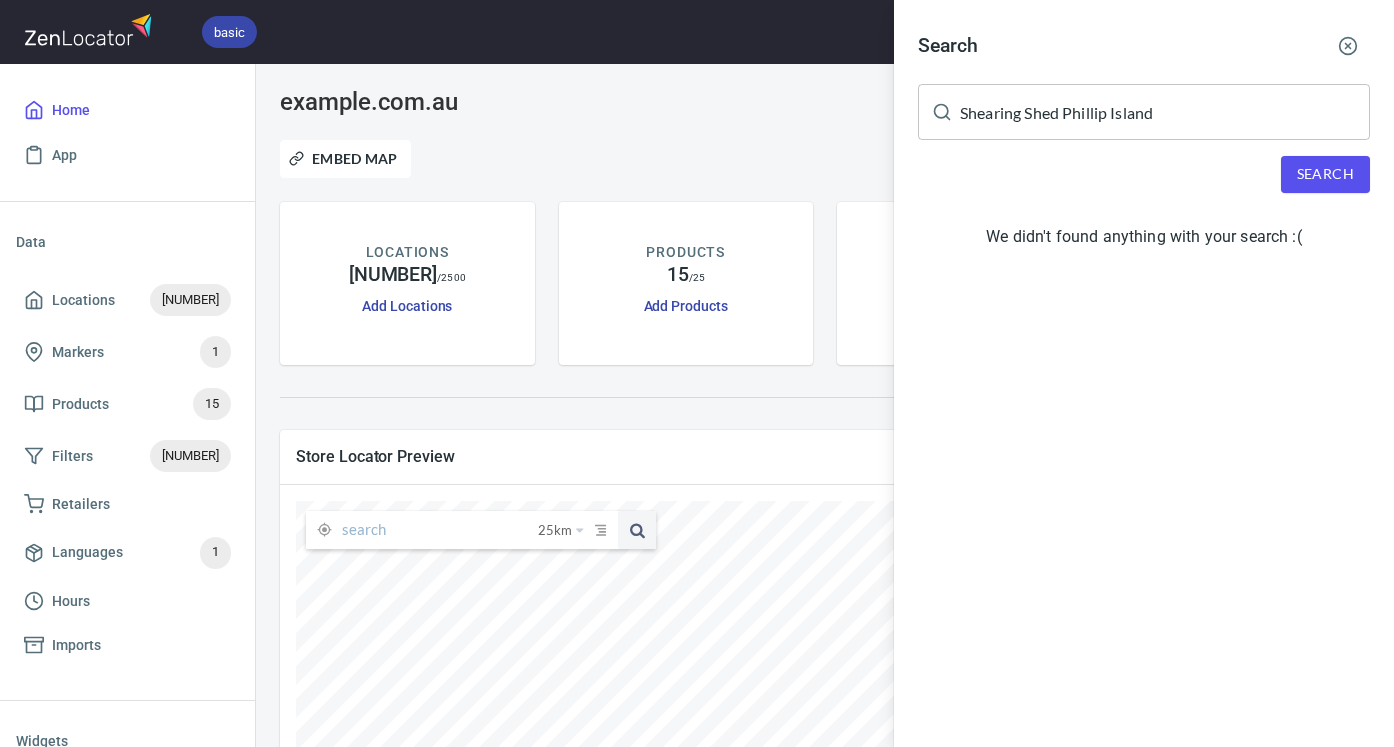 click on "Shearing Shed Phillip Island" at bounding box center [1165, 112] 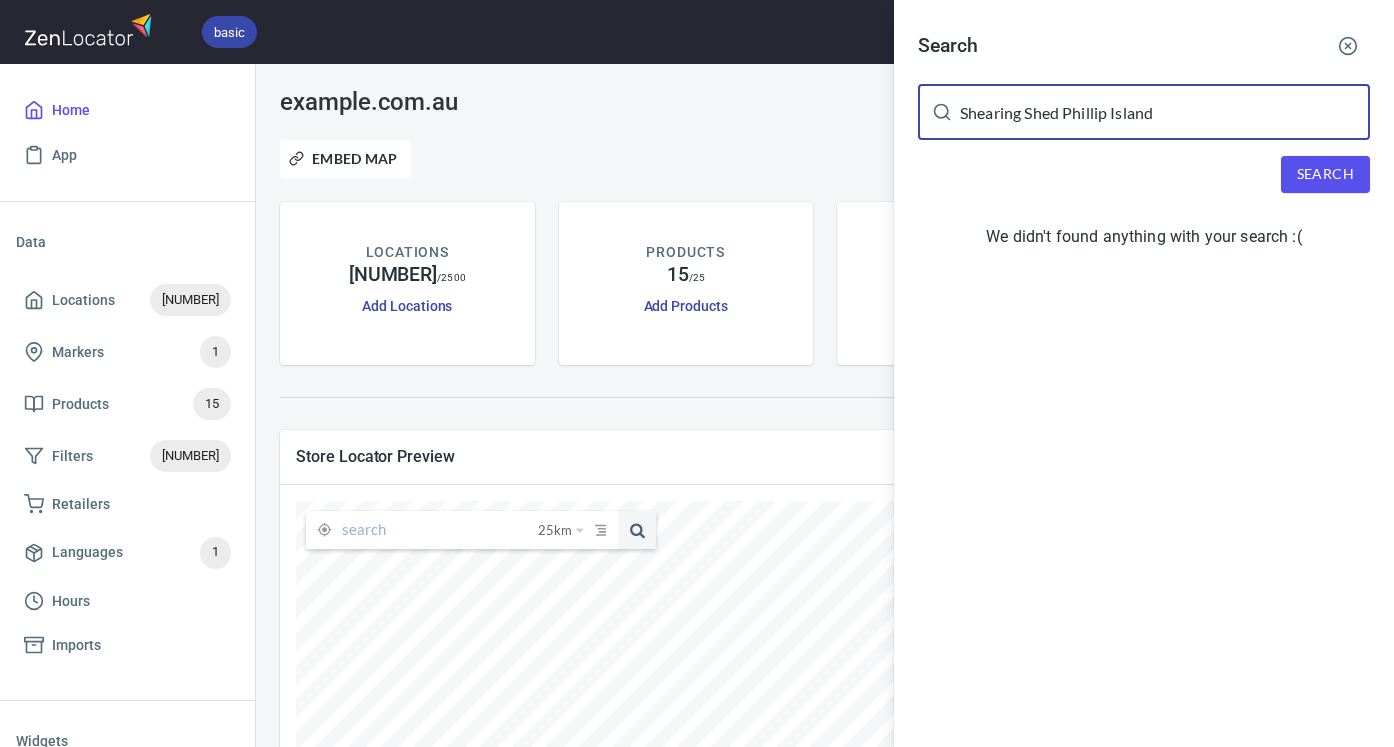 click on "Shearing Shed Phillip Island" at bounding box center [1165, 112] 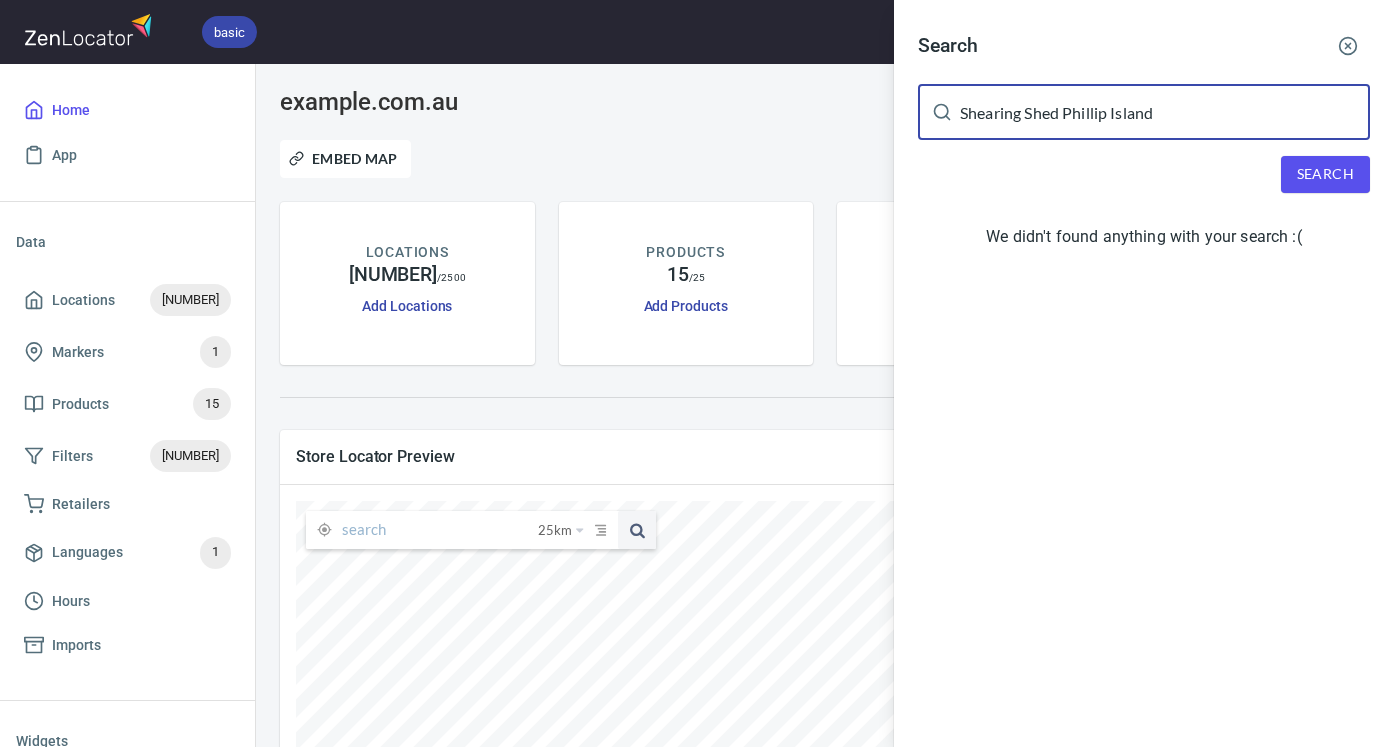 paste on "SANDHU" 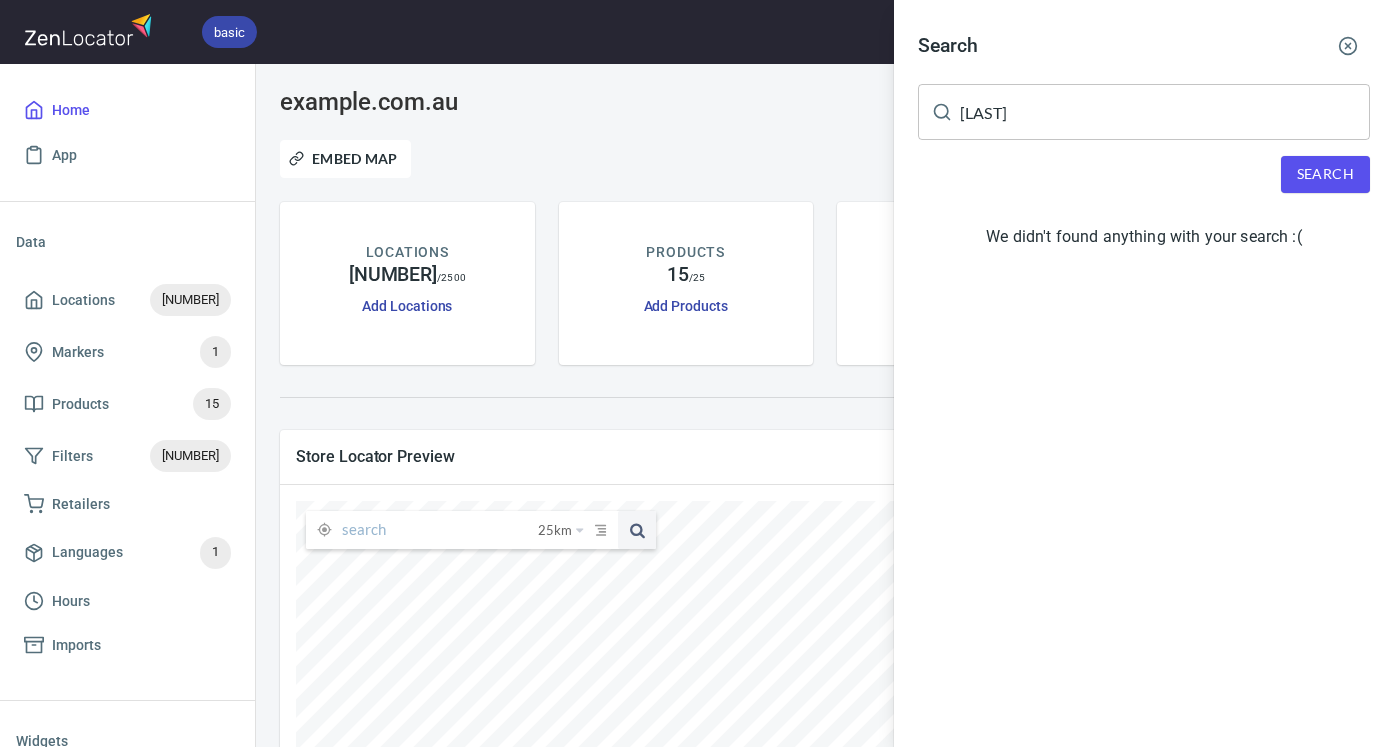 click on "Search SANDHU ​ Search We didn't found anything with your search :(" at bounding box center (1144, 144) 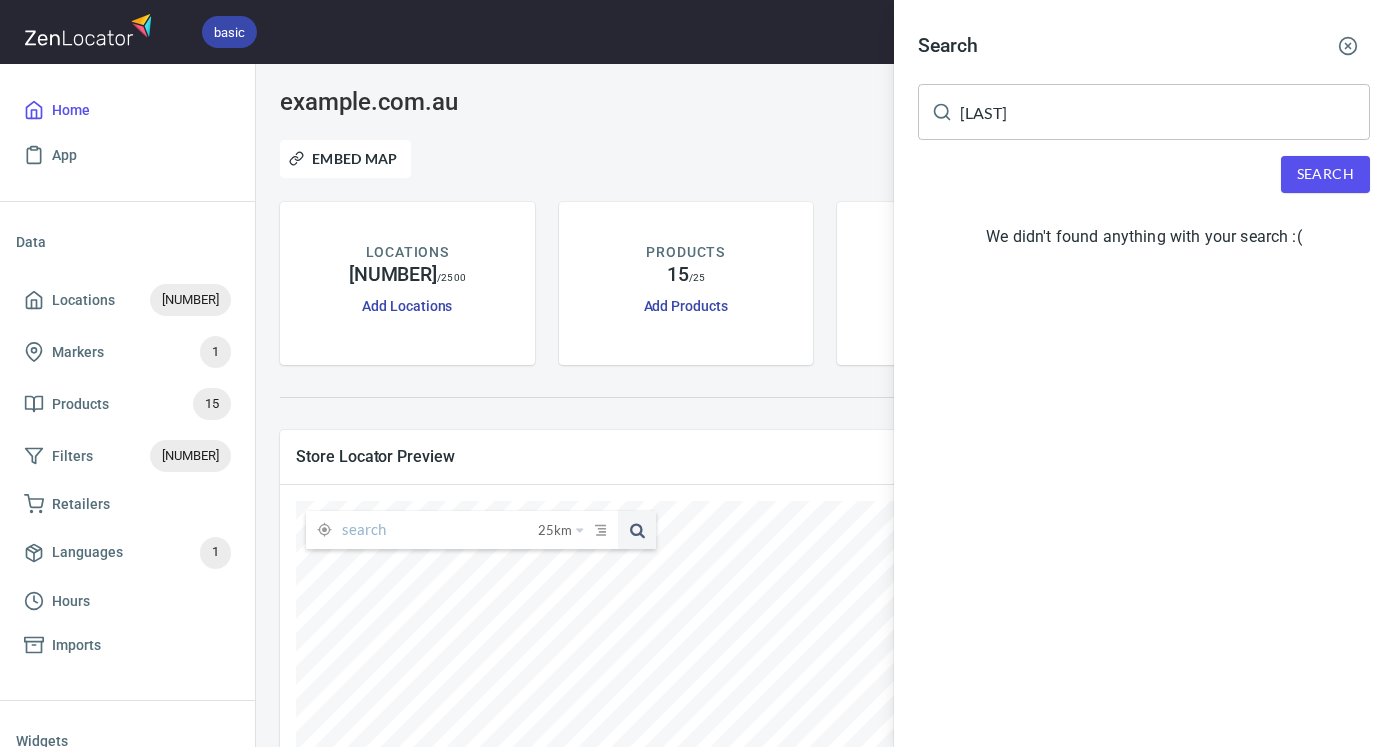 click on "Search SANDHU ​ Search We didn't found anything with your search :(" at bounding box center (1144, 144) 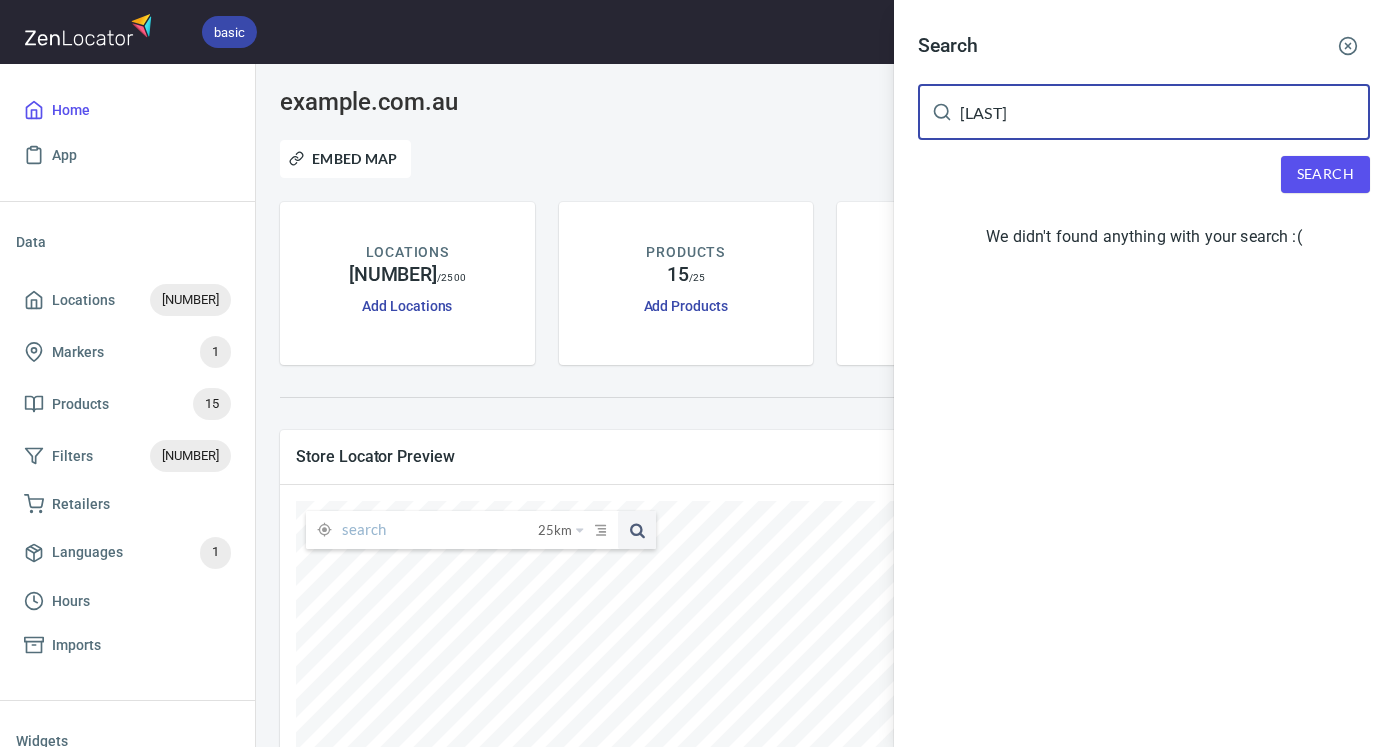 click on "SANDHU" at bounding box center [1165, 112] 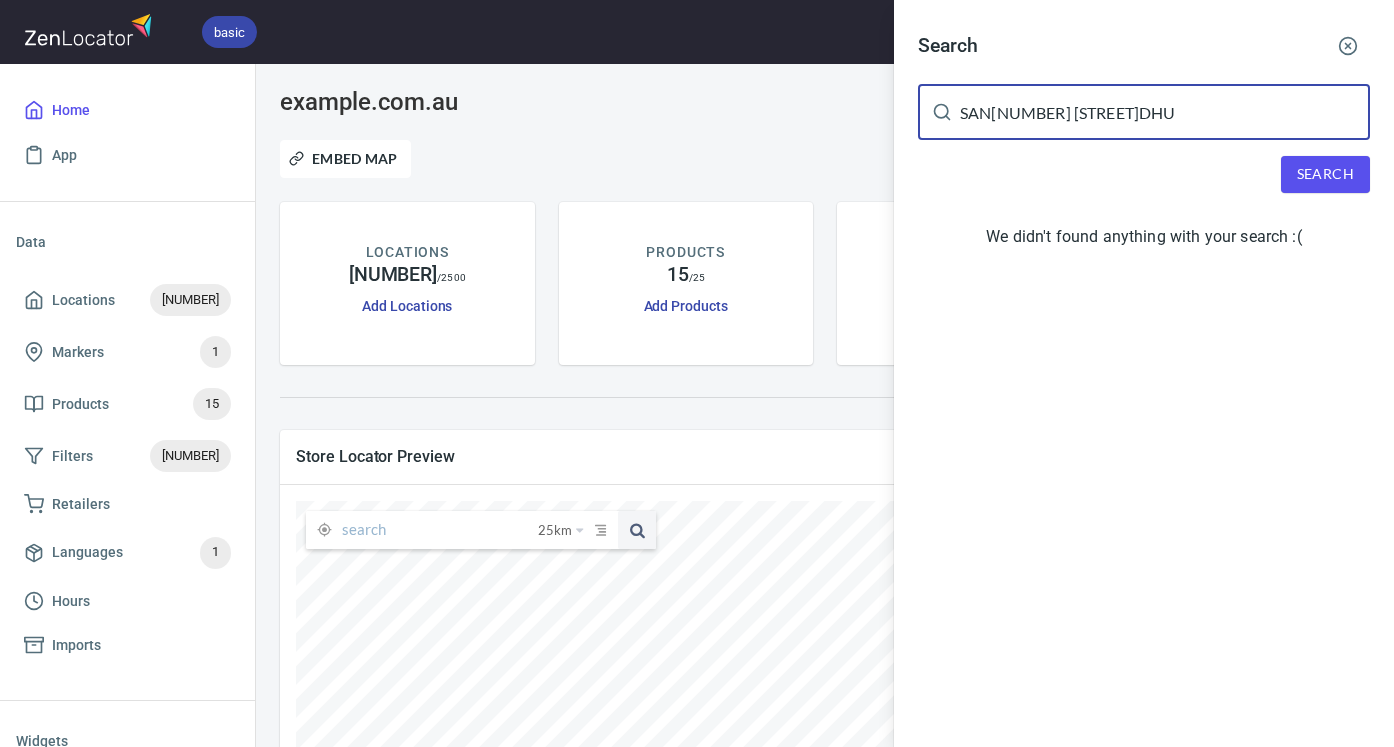 click on "SAN89 Queen StDHU" at bounding box center (1165, 112) 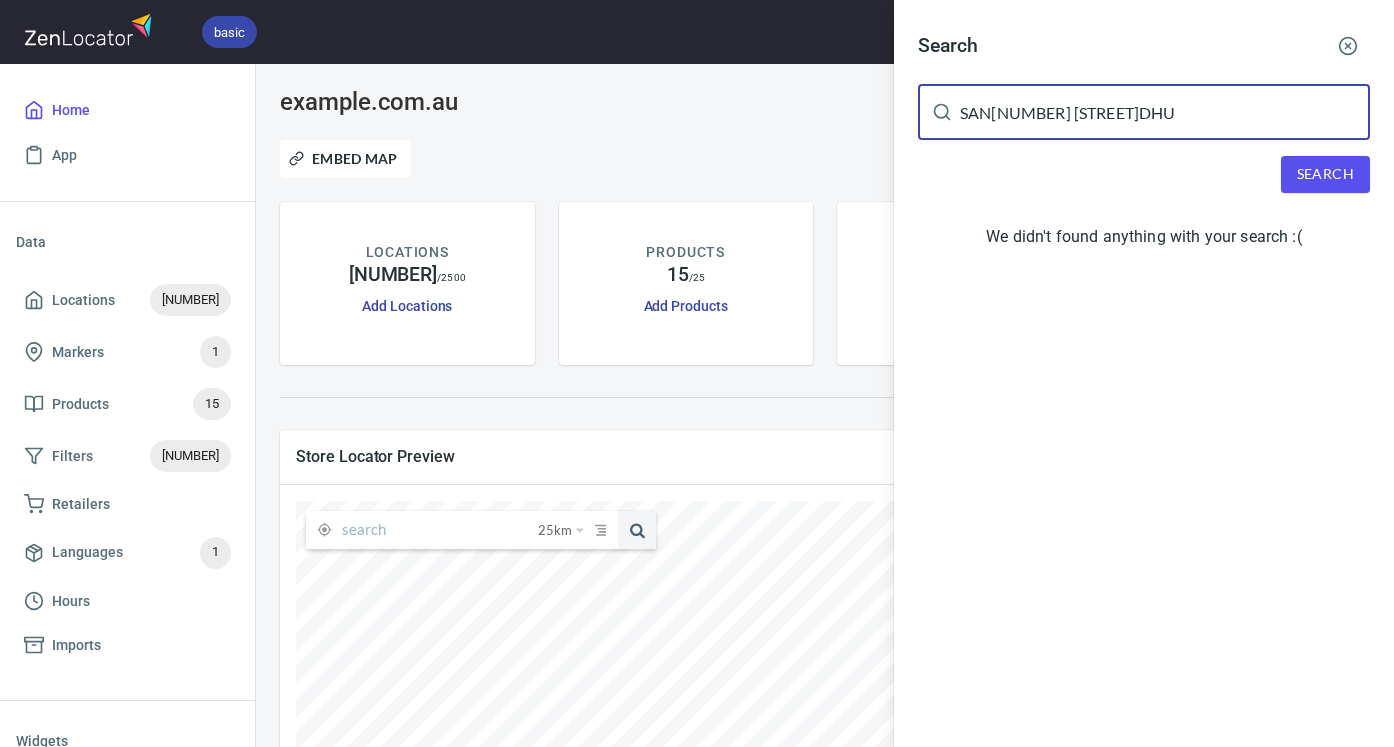 paste on "89 Queen St" 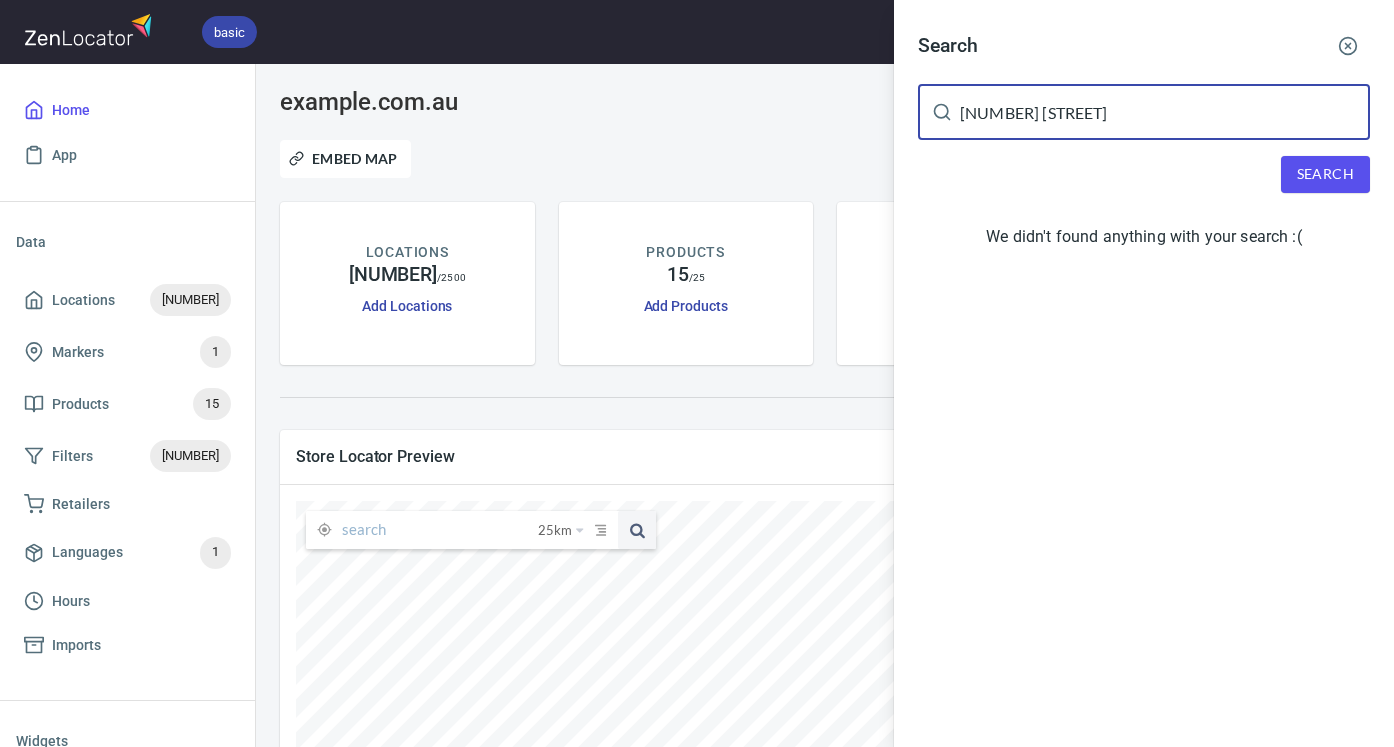 type on "89 Queen St" 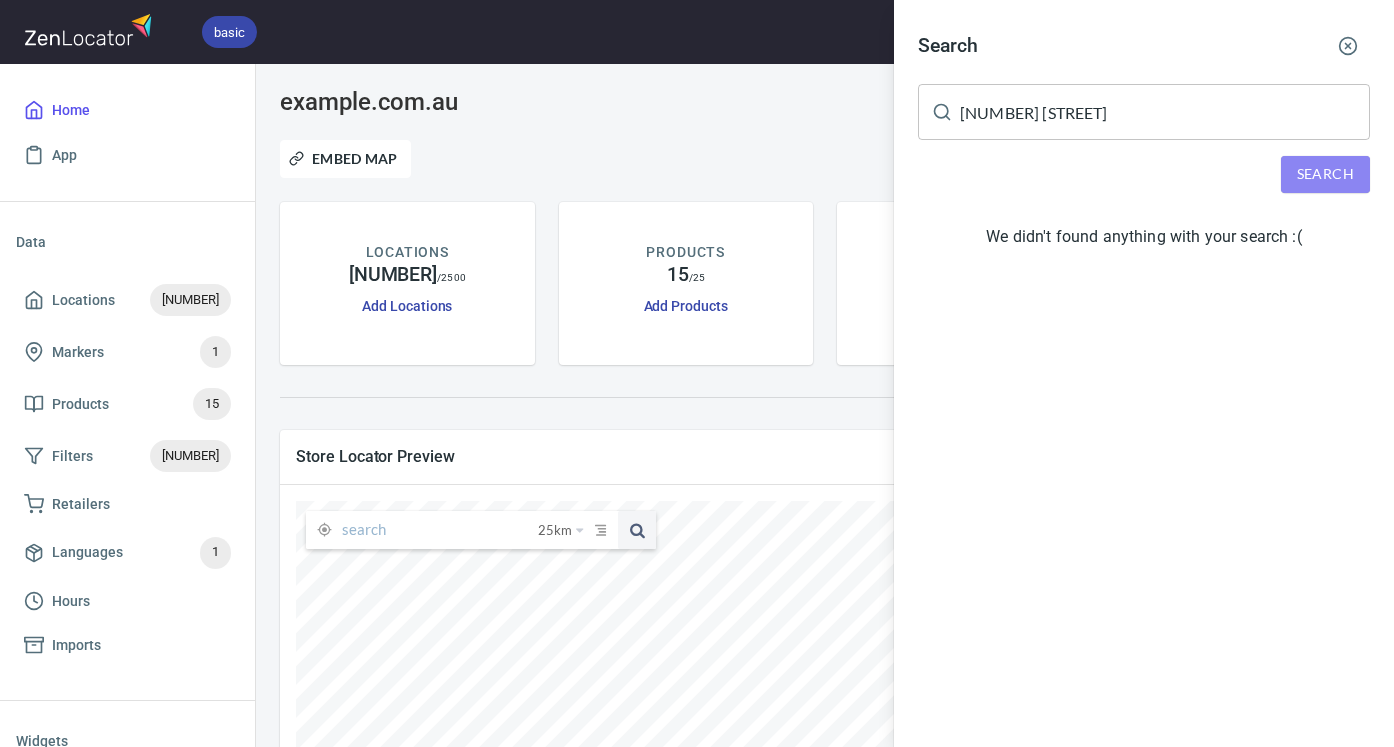 click on "Search" at bounding box center [1325, 174] 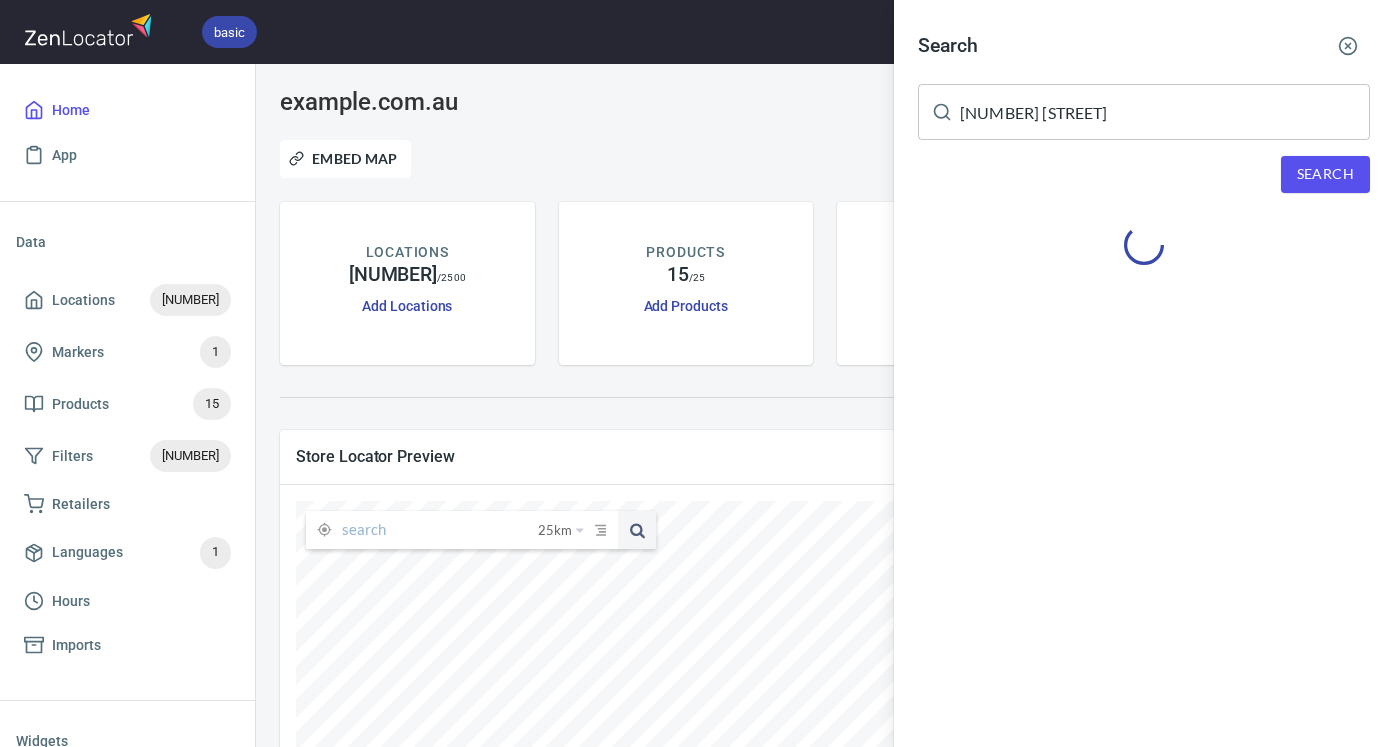 click on "Search" at bounding box center [1325, 174] 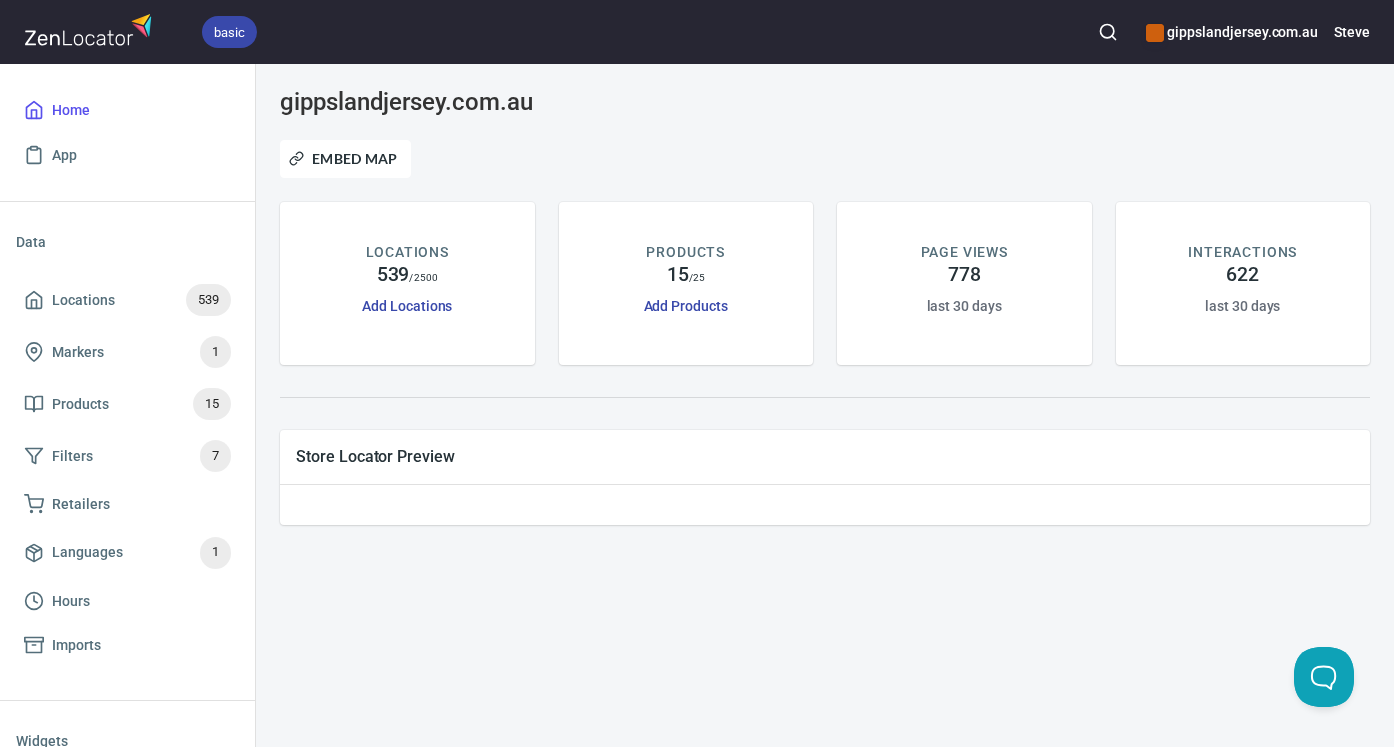 scroll, scrollTop: 0, scrollLeft: 0, axis: both 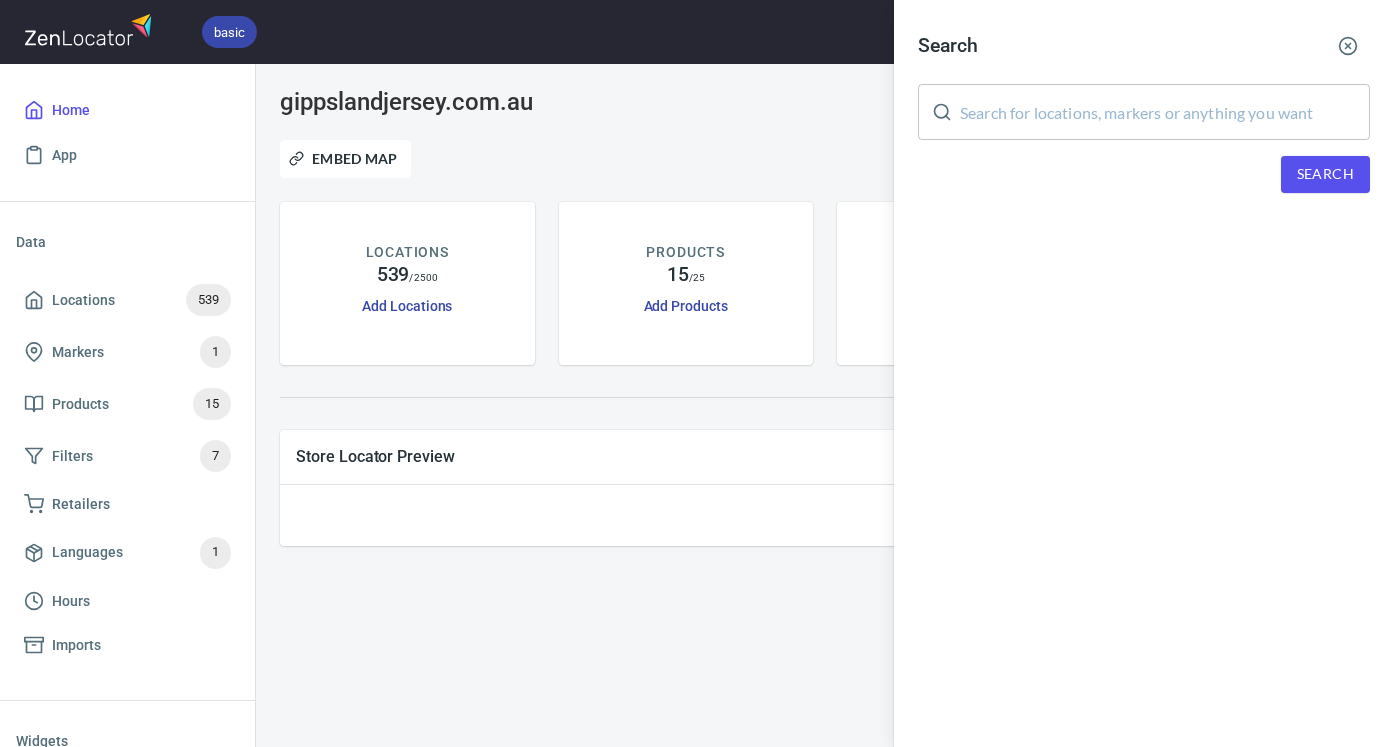 click at bounding box center [1165, 112] 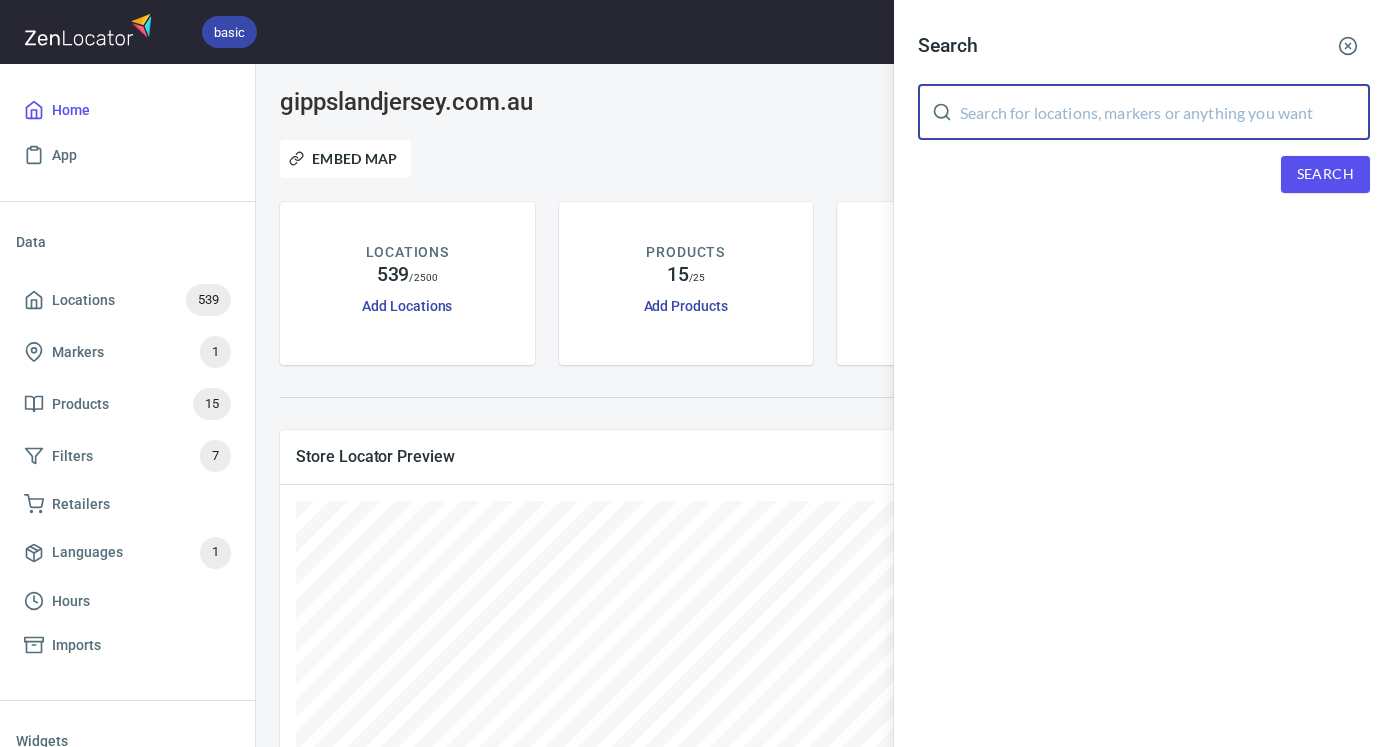 paste on "Logan’s cafe Warragul" 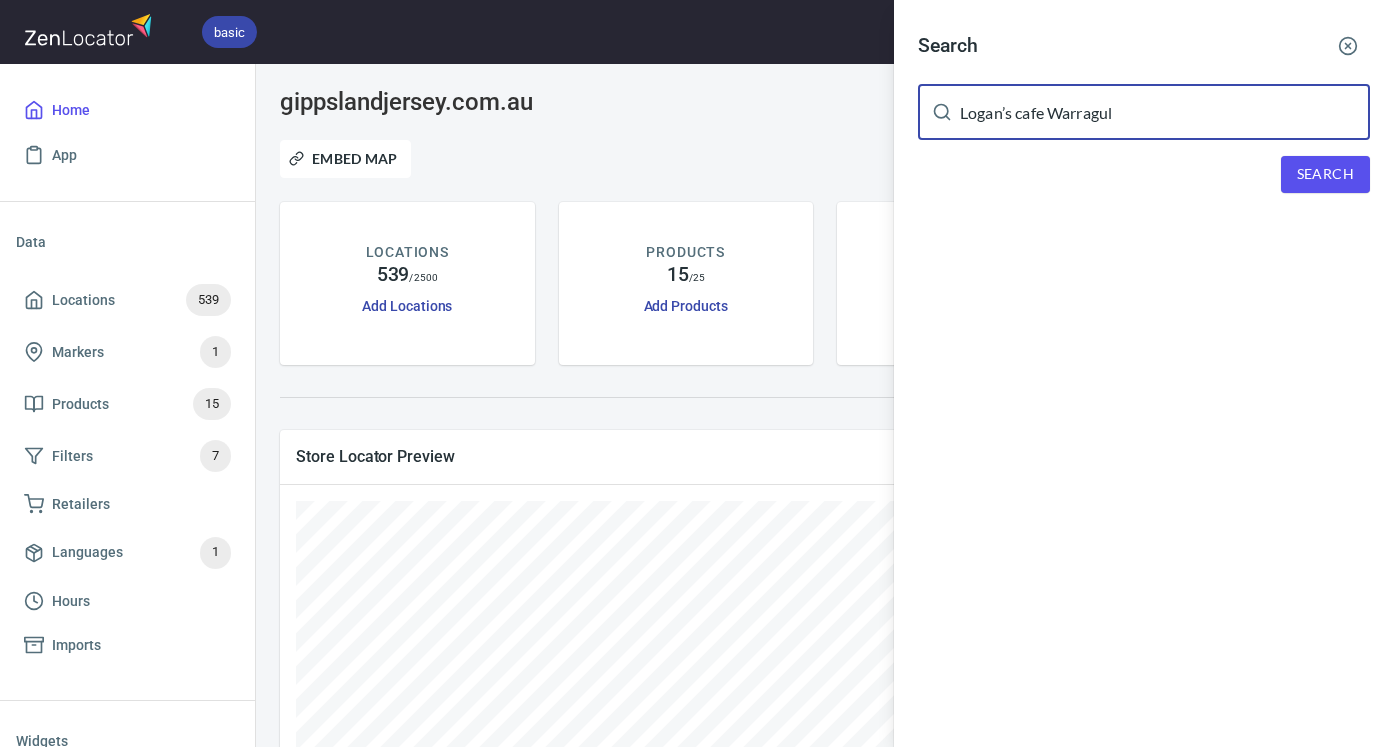 click on "Logan’s cafe Warragul" at bounding box center [1165, 112] 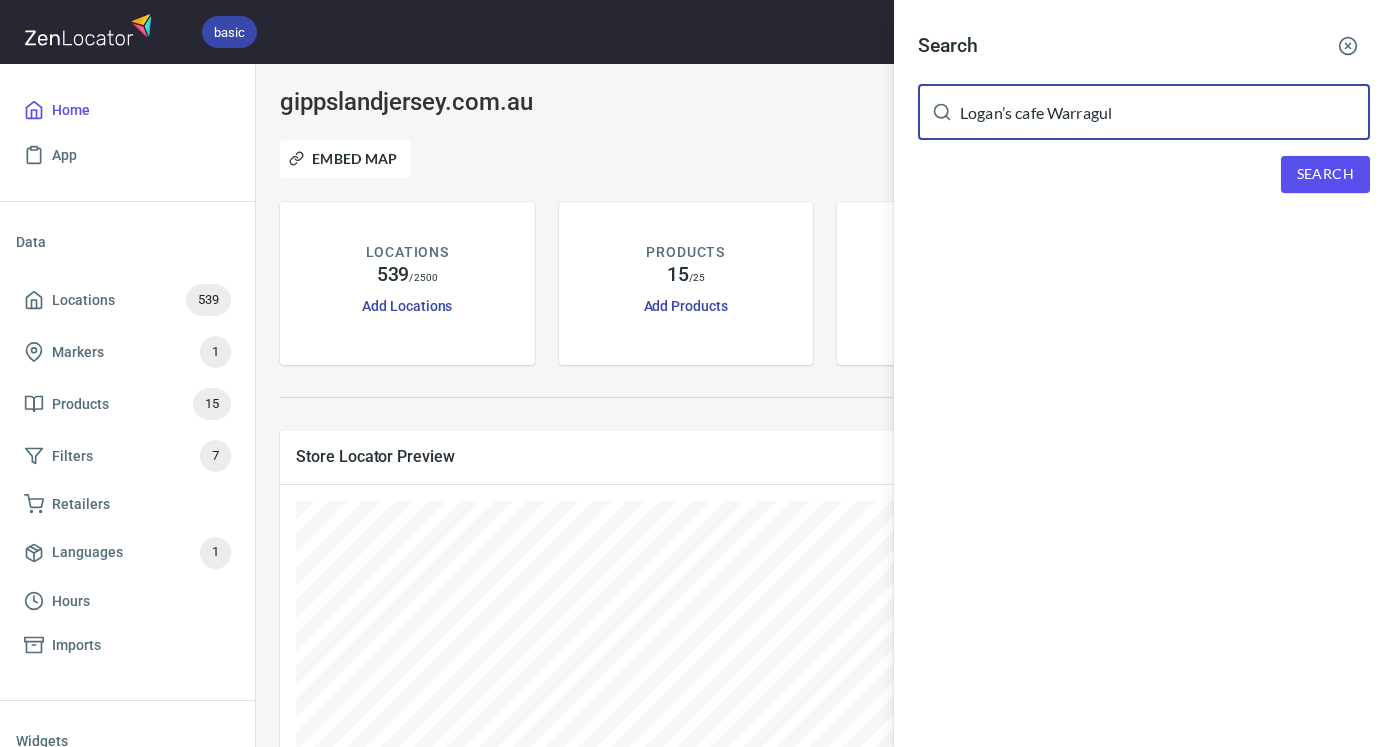 click on "Search" at bounding box center (1325, 174) 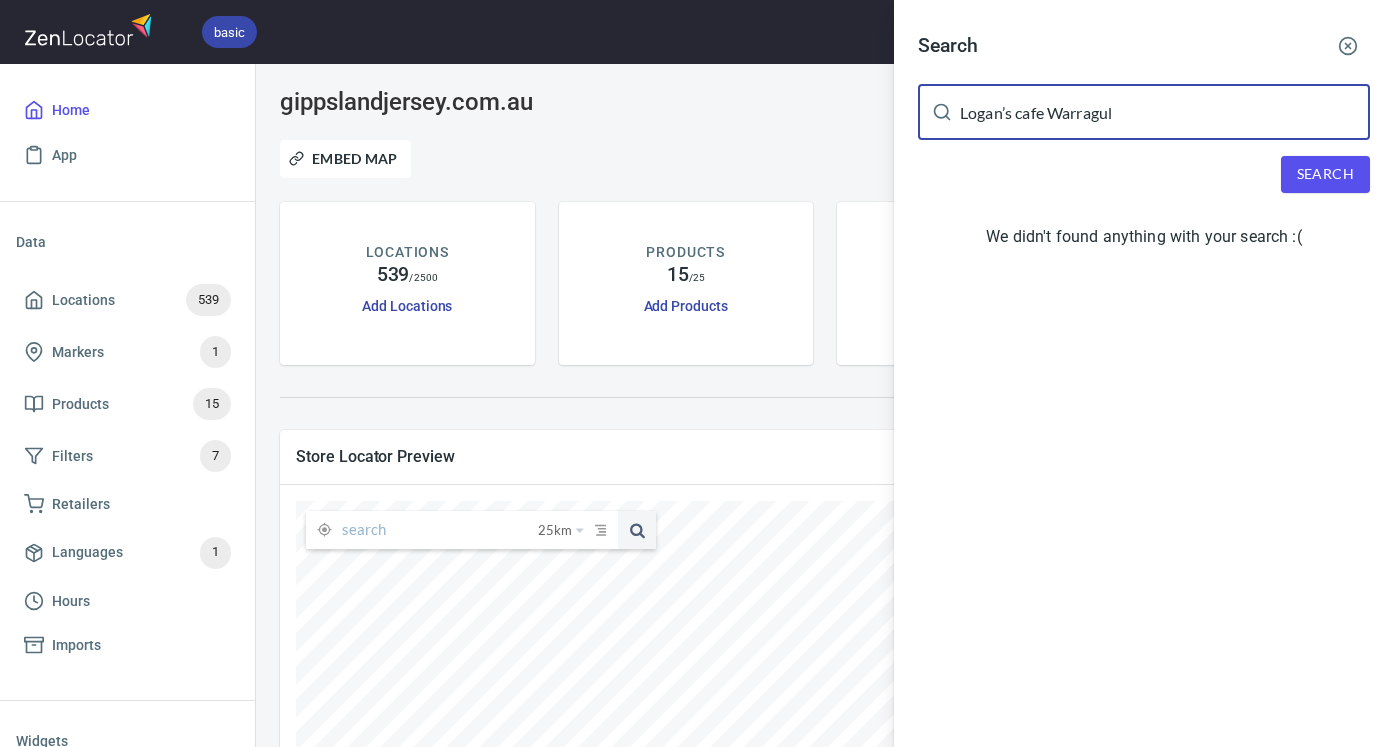drag, startPoint x: 1054, startPoint y: 115, endPoint x: 802, endPoint y: 122, distance: 252.0972 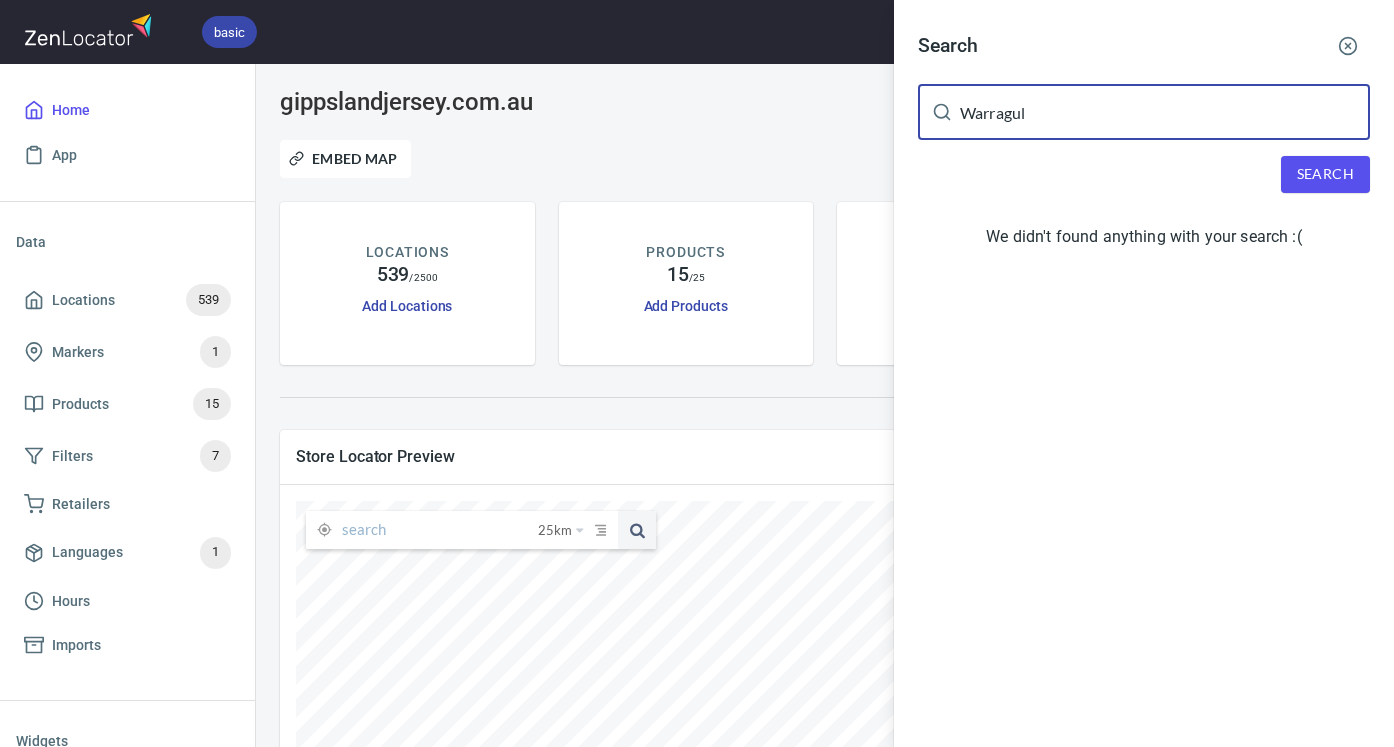 click on "Search Warragul ​ Search We didn't found anything with your search :(" at bounding box center (1144, 144) 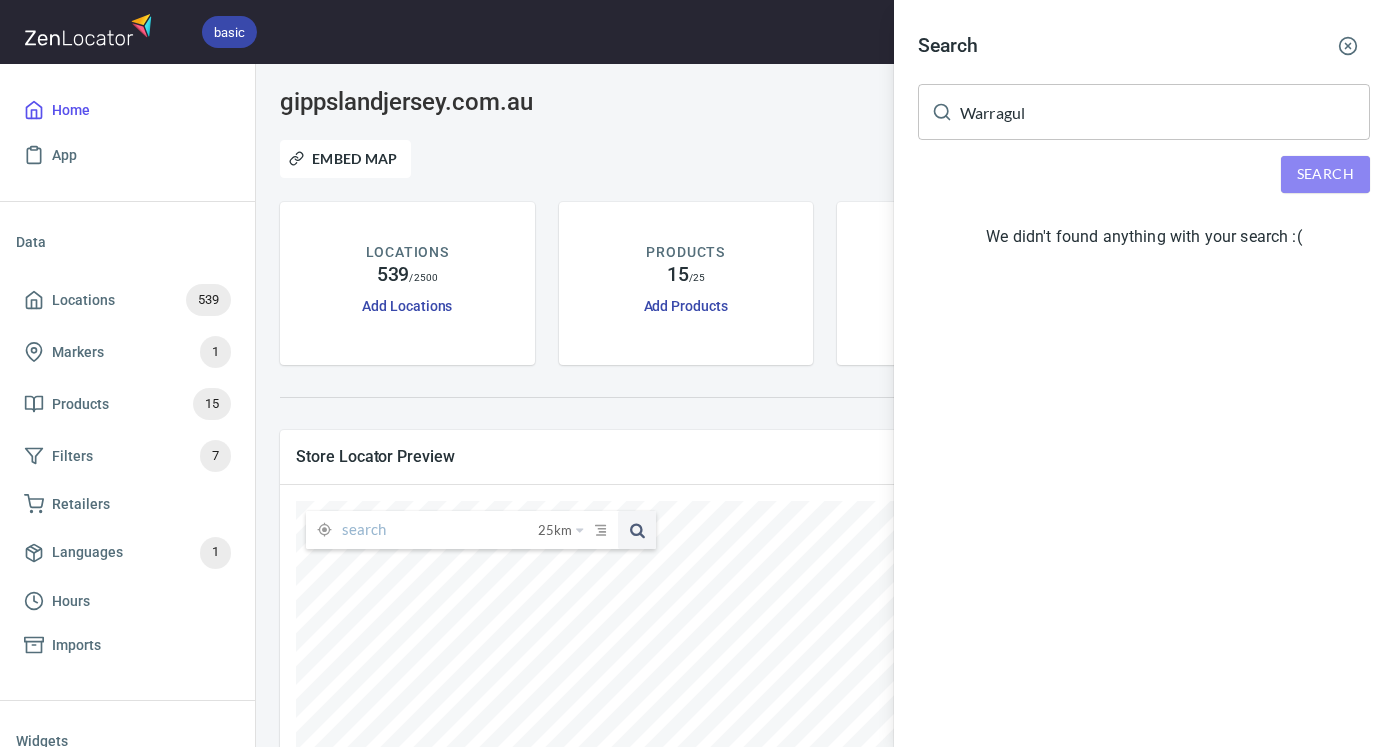 click on "Search" at bounding box center [1325, 174] 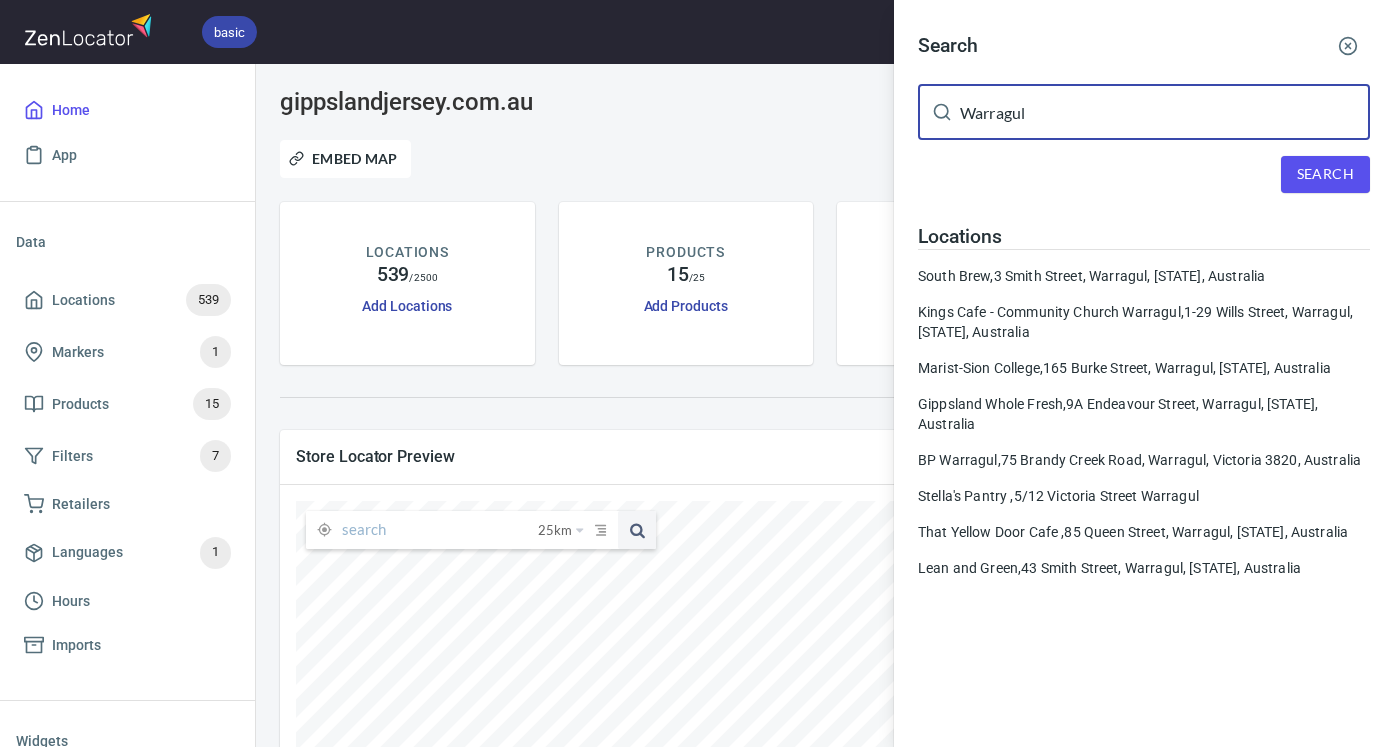 click on "Warragul" at bounding box center [1165, 112] 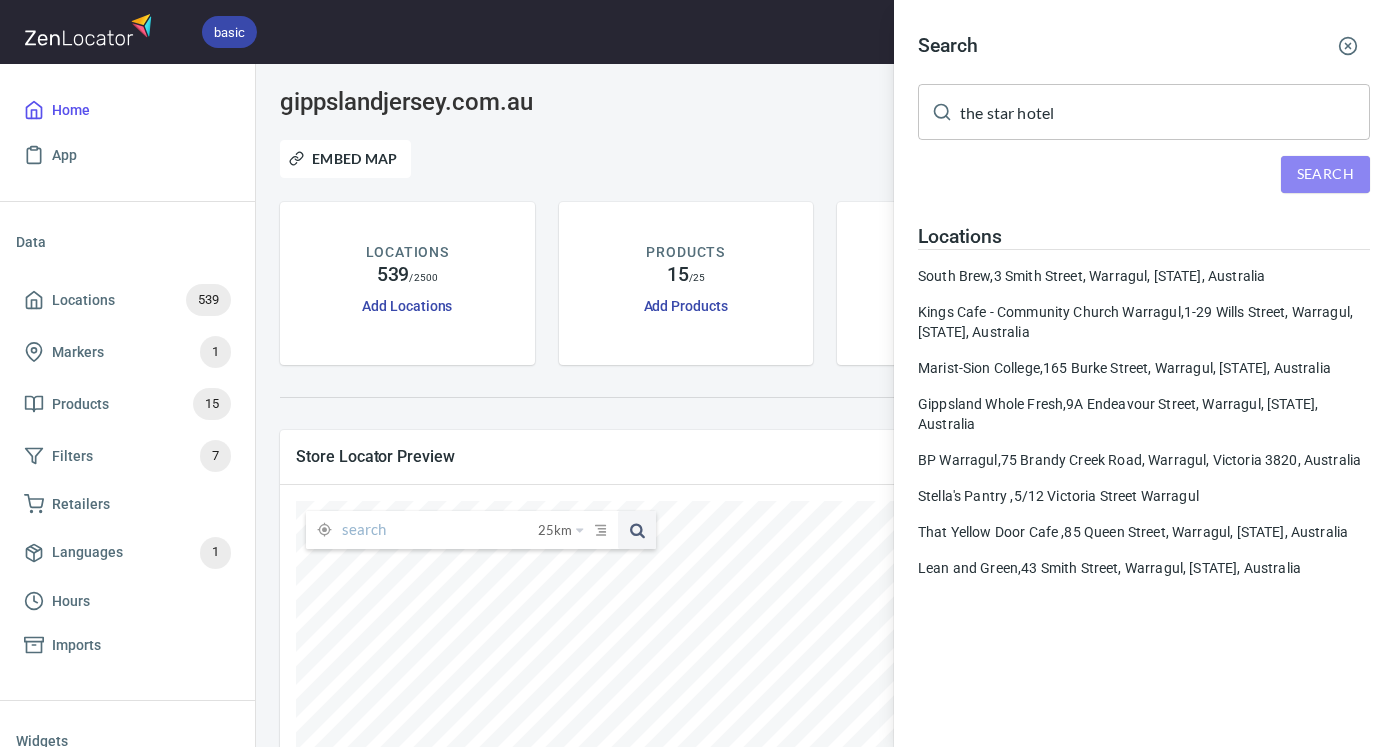 click on "Search" at bounding box center [1325, 174] 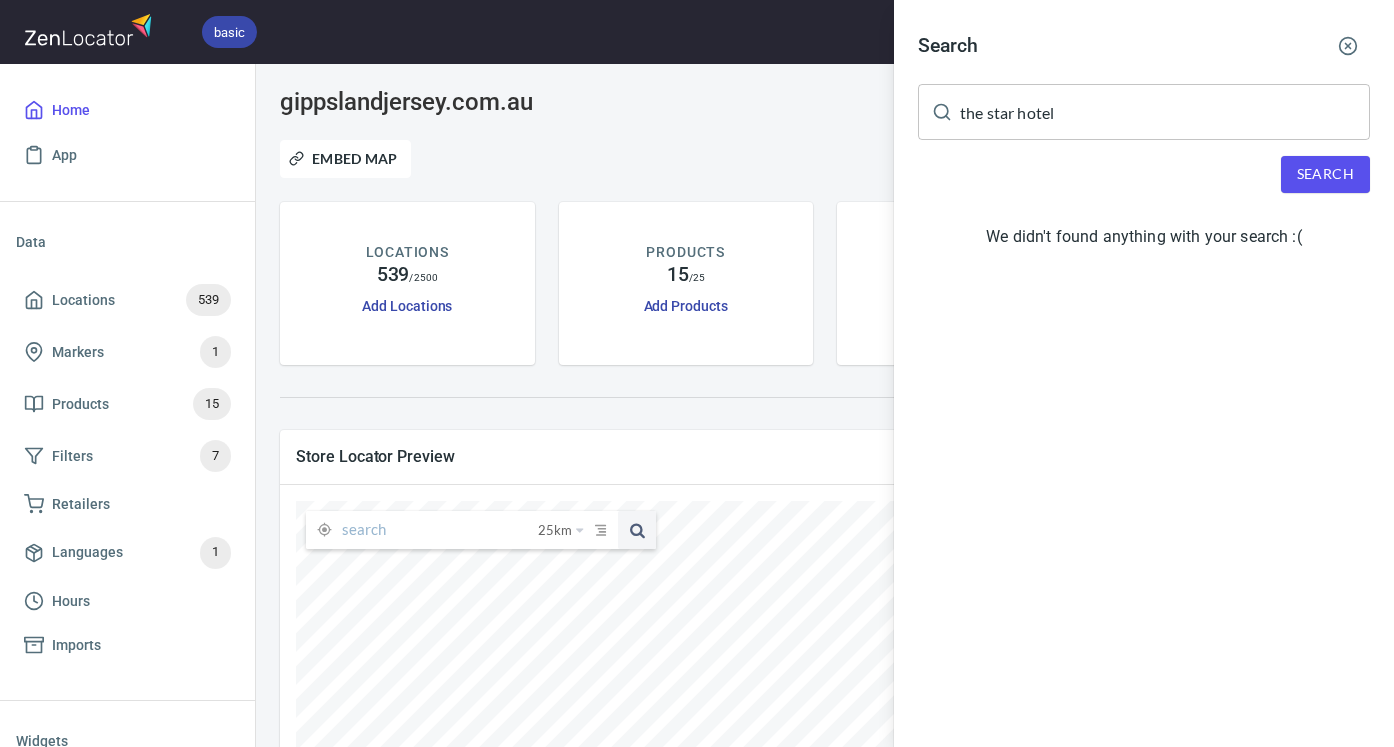 click on "Search" at bounding box center [1144, 46] 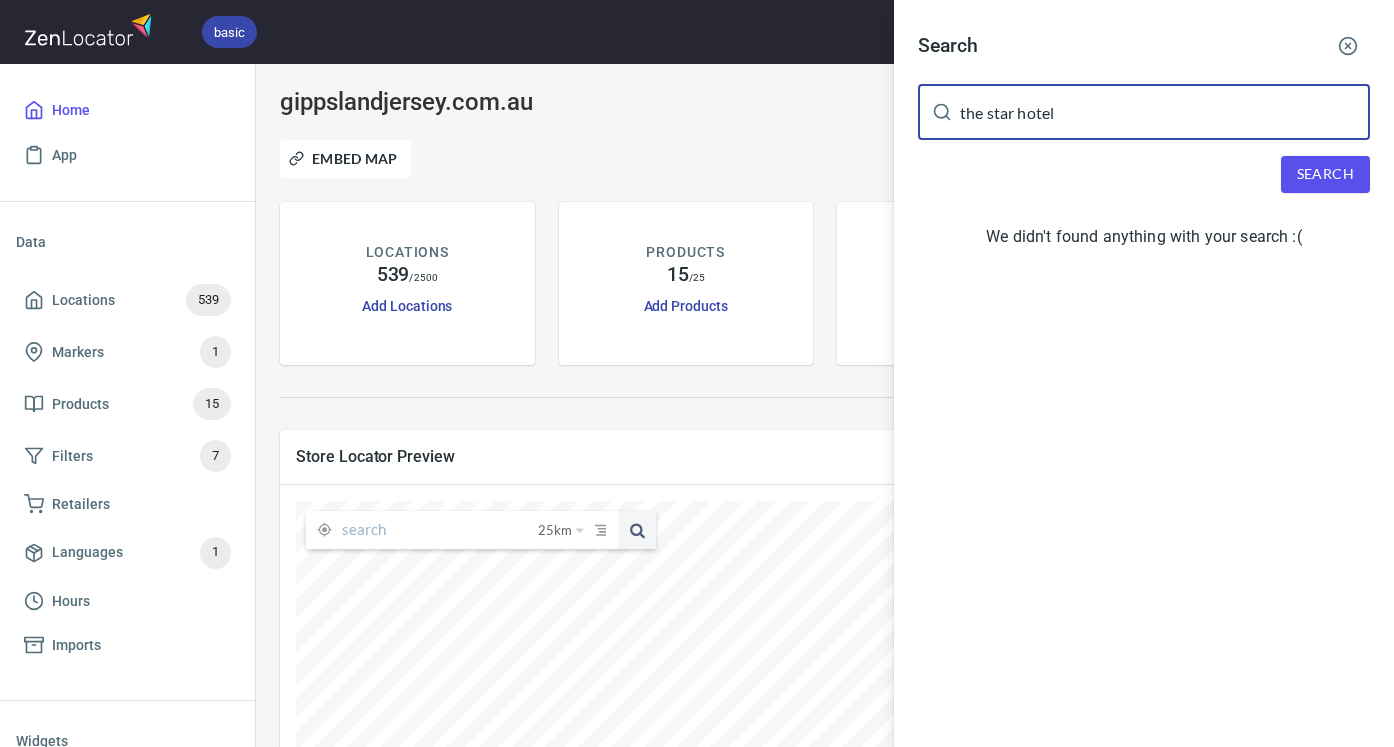 click on "the star hotel" at bounding box center (1165, 112) 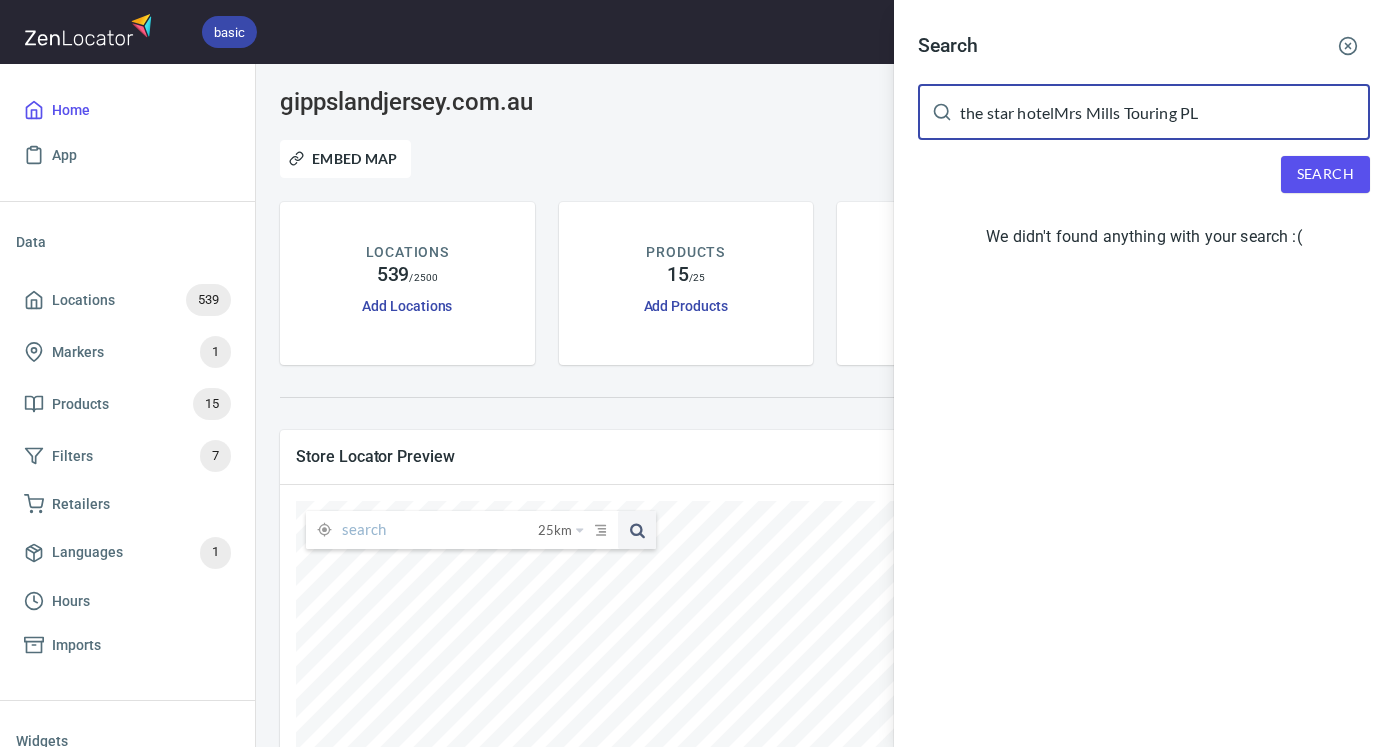 click on "the star hotelMrs Mills Touring PL" at bounding box center (1165, 112) 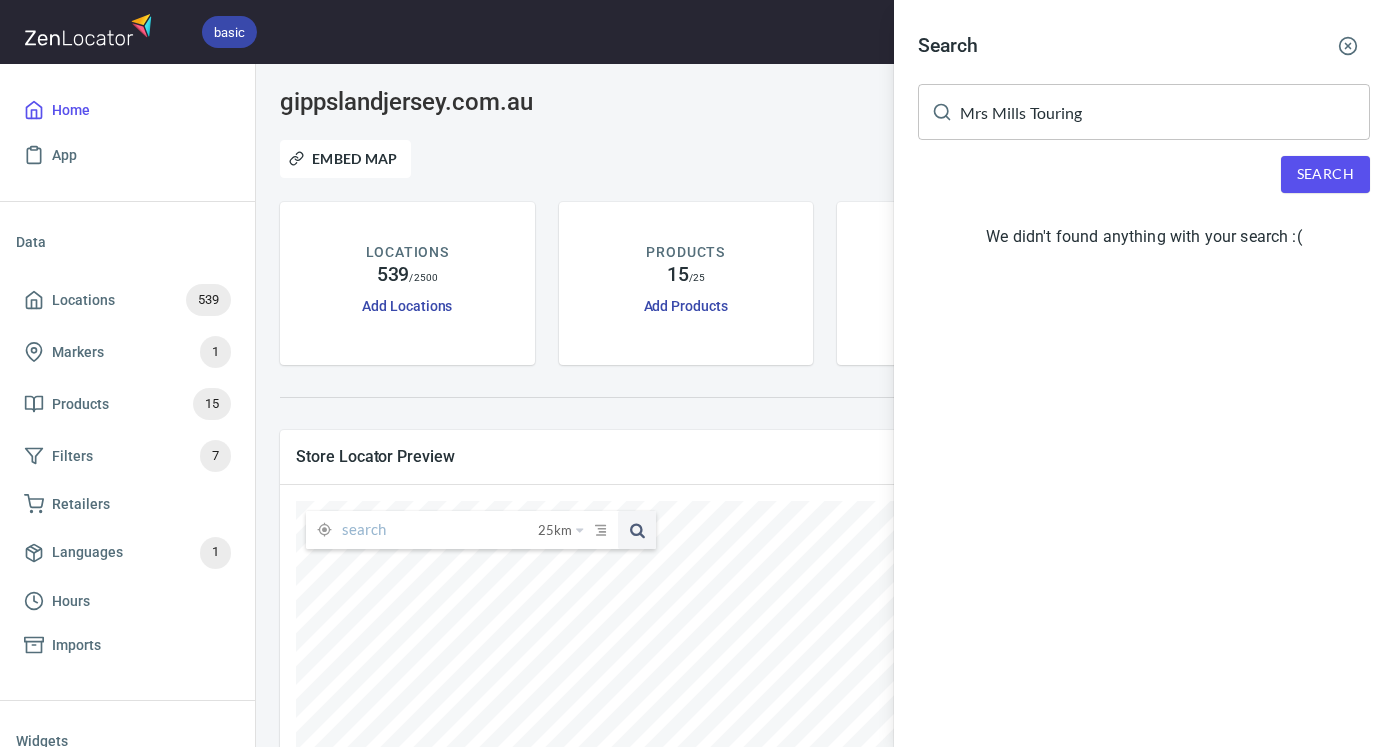 click on "Search Mrs Mills Touring ​ Search We didn't found anything with your search :(" at bounding box center (1144, 144) 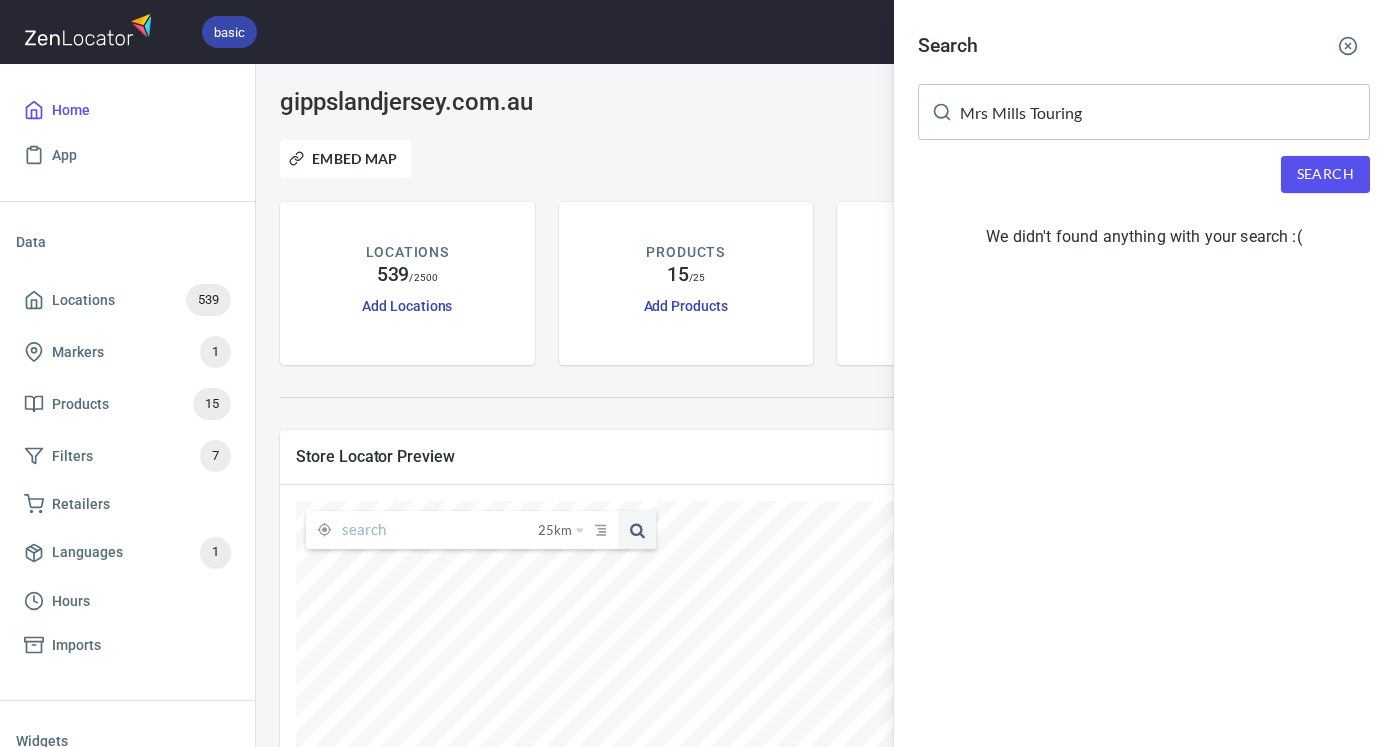 click on "Search" at bounding box center (1325, 174) 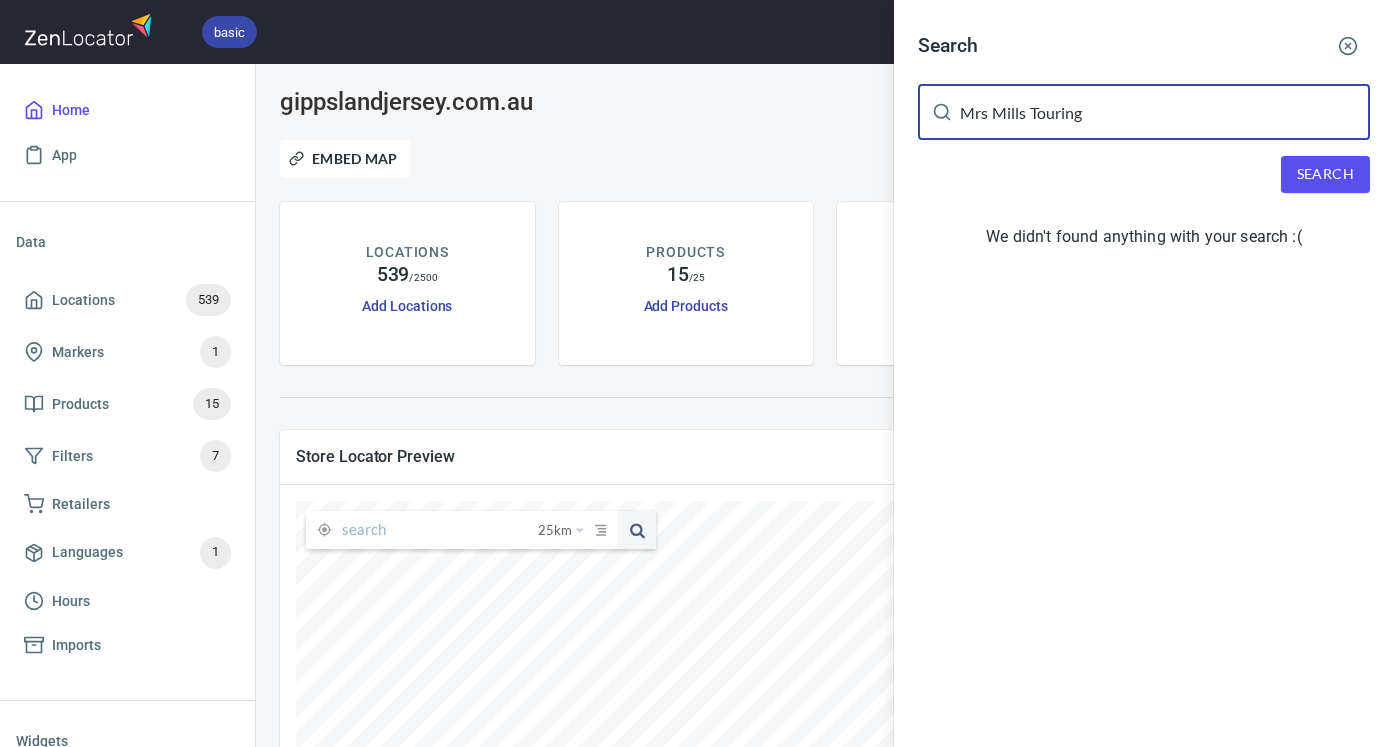click on "Mrs Mills Touring" at bounding box center (1165, 112) 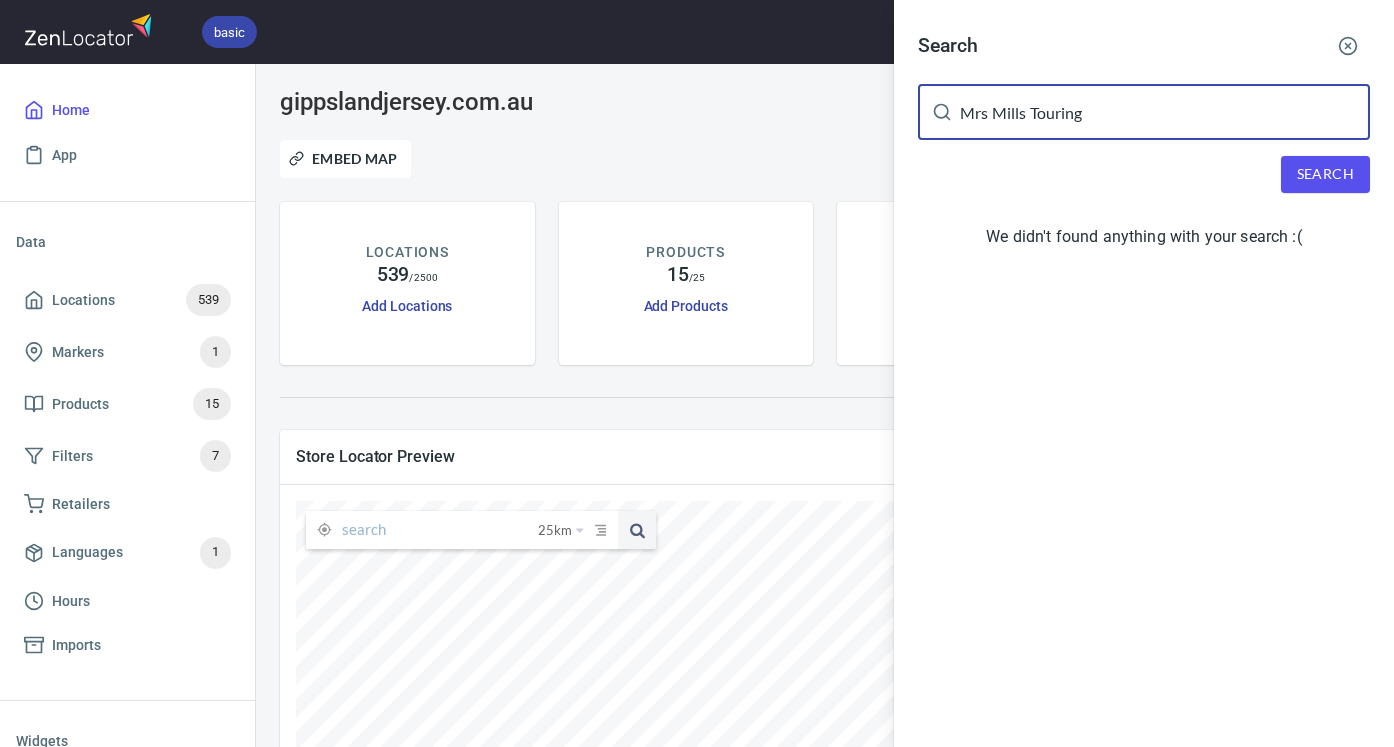 click on "Mrs Mills Touring" at bounding box center [1165, 112] 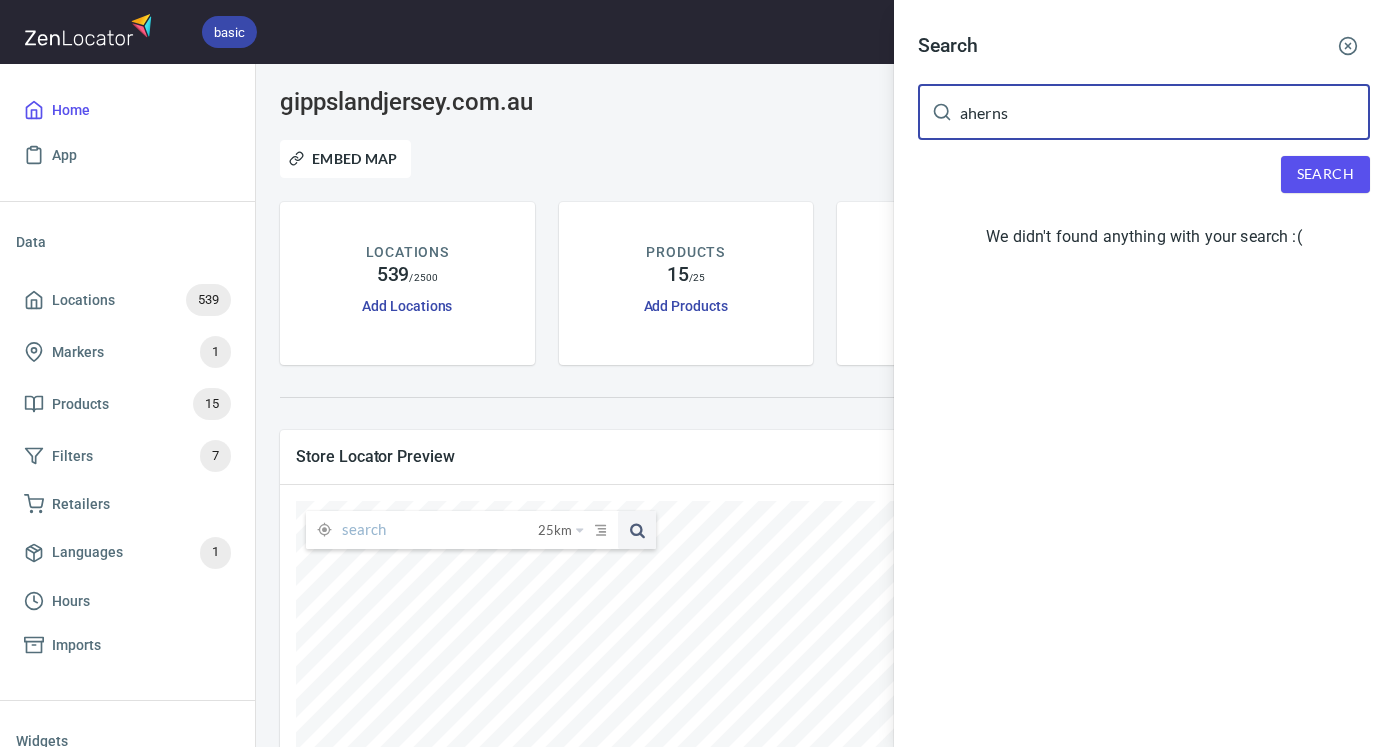 click on "Search" at bounding box center (1325, 174) 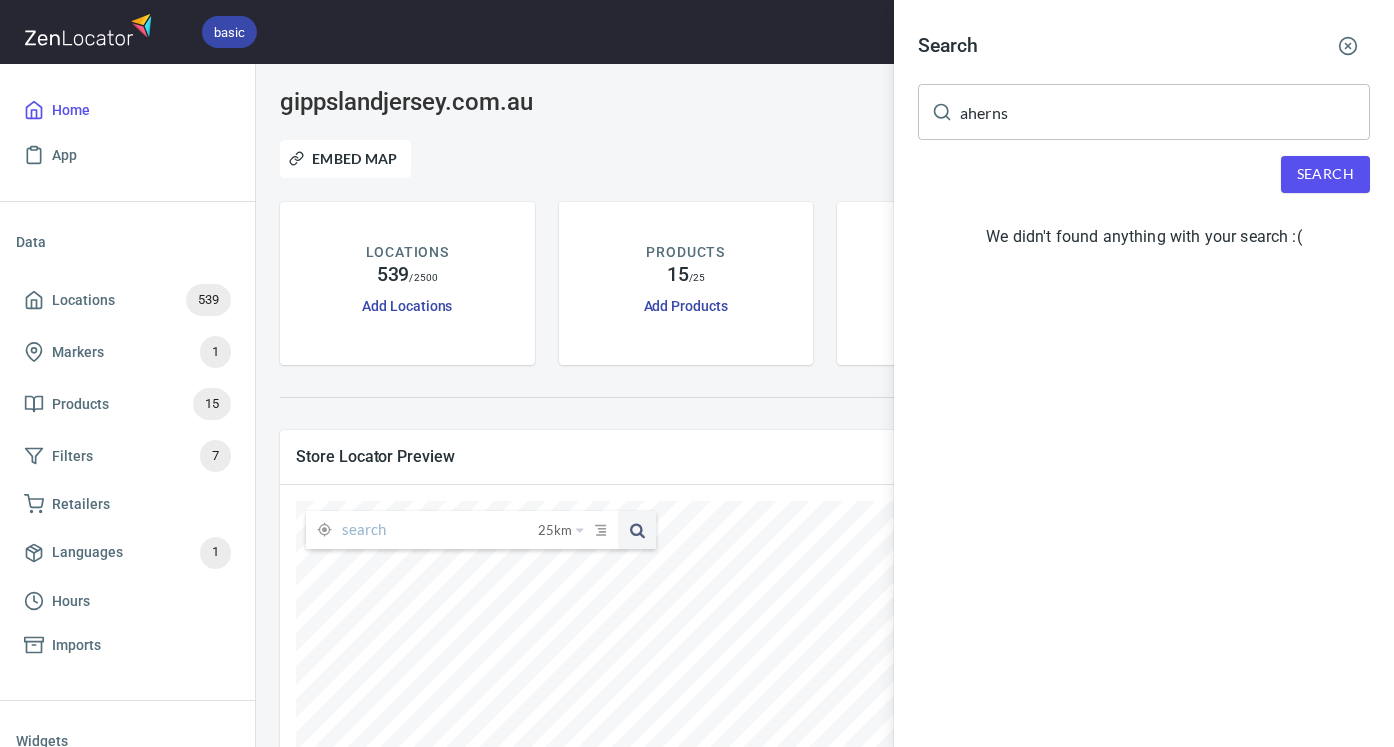 click on "aherns" at bounding box center [1165, 112] 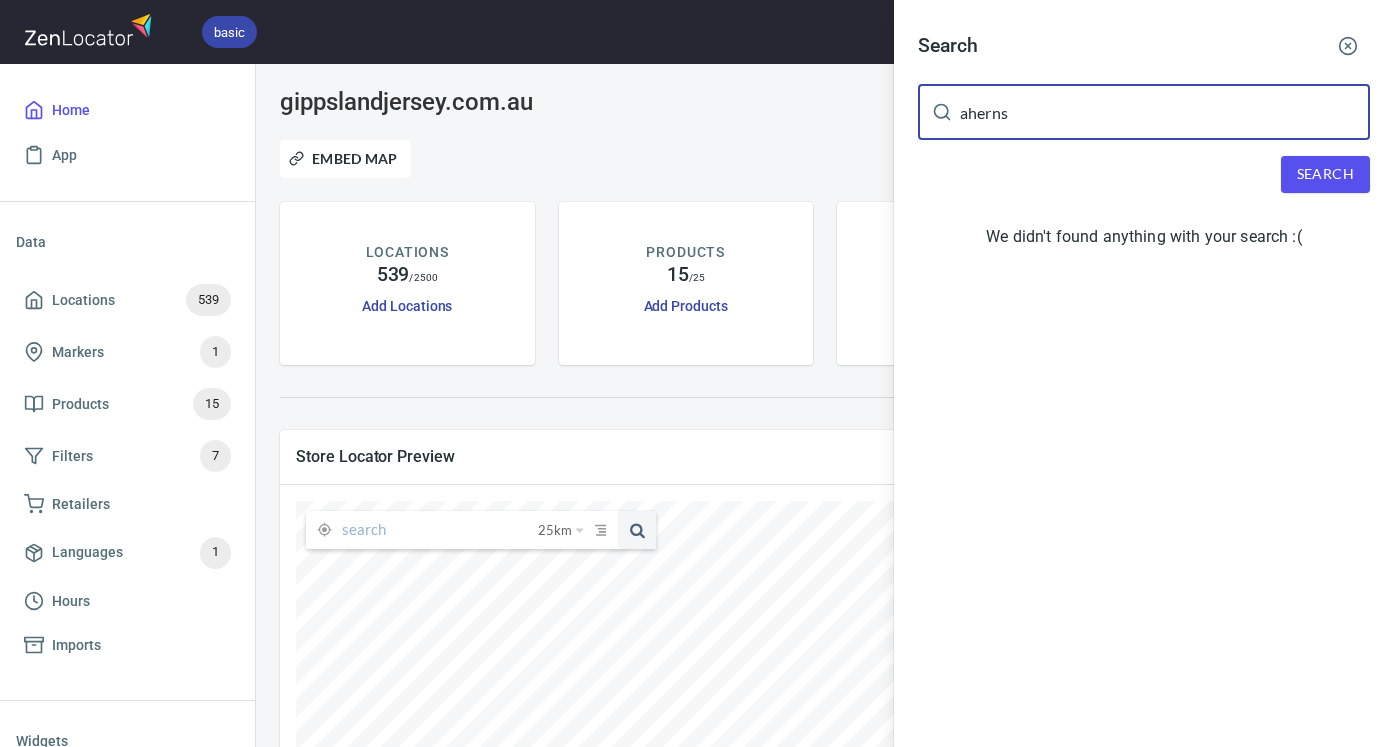click on "aherns" at bounding box center [1165, 112] 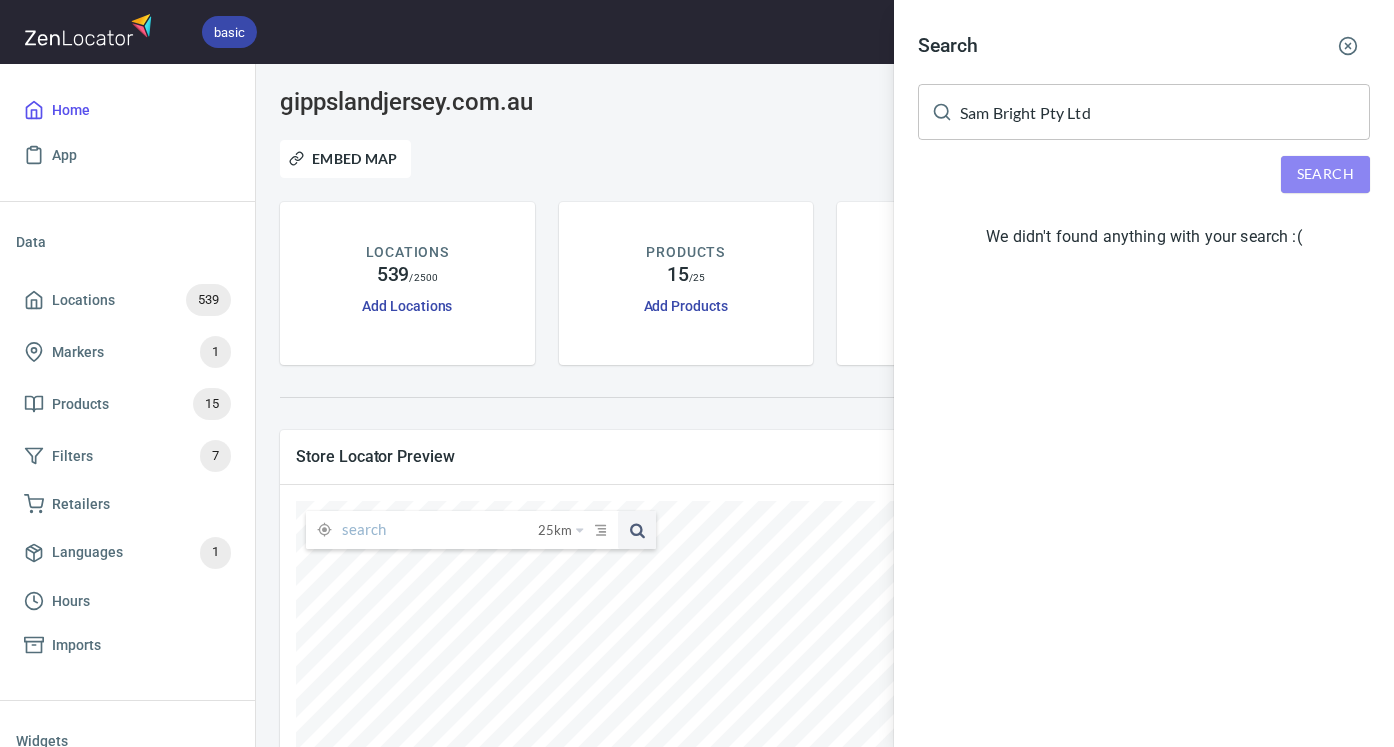 click on "Search" at bounding box center (1325, 174) 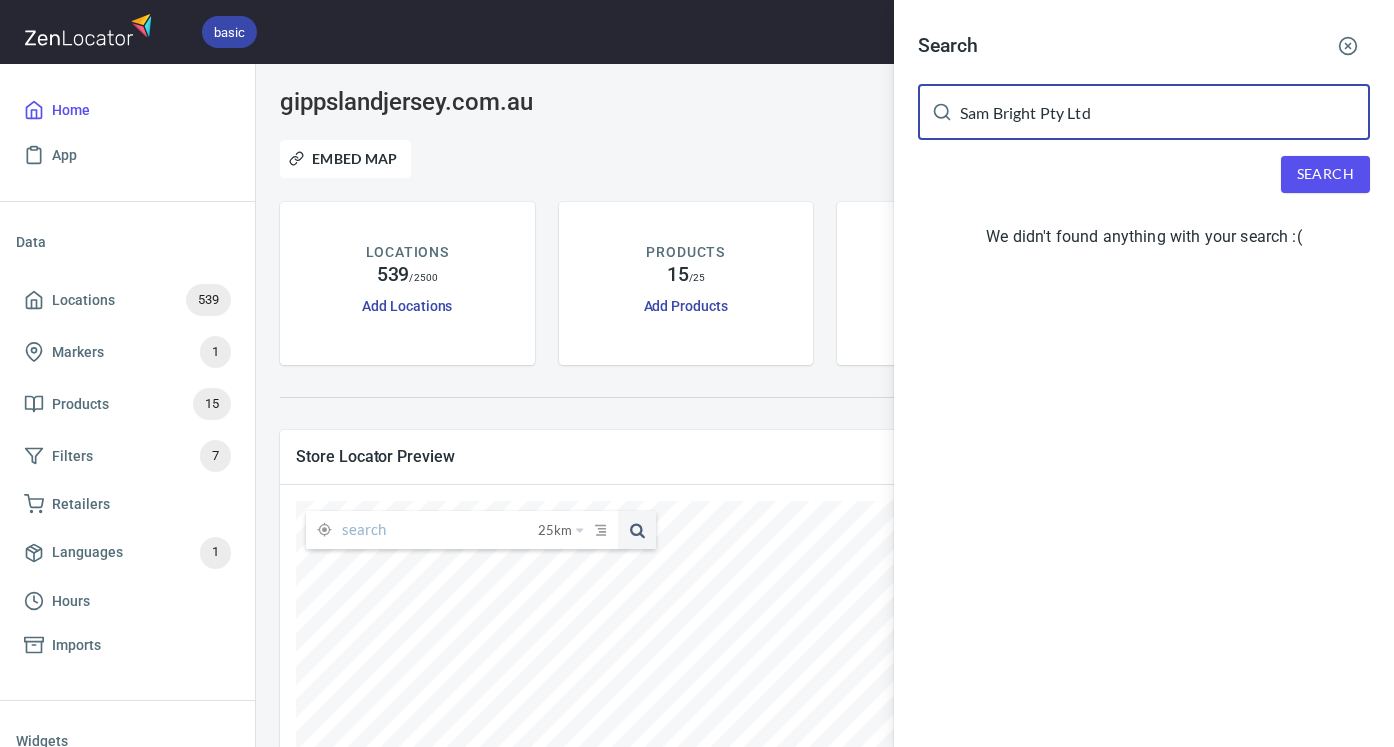 click on "Sam Bright Pty Ltd" at bounding box center (1165, 112) 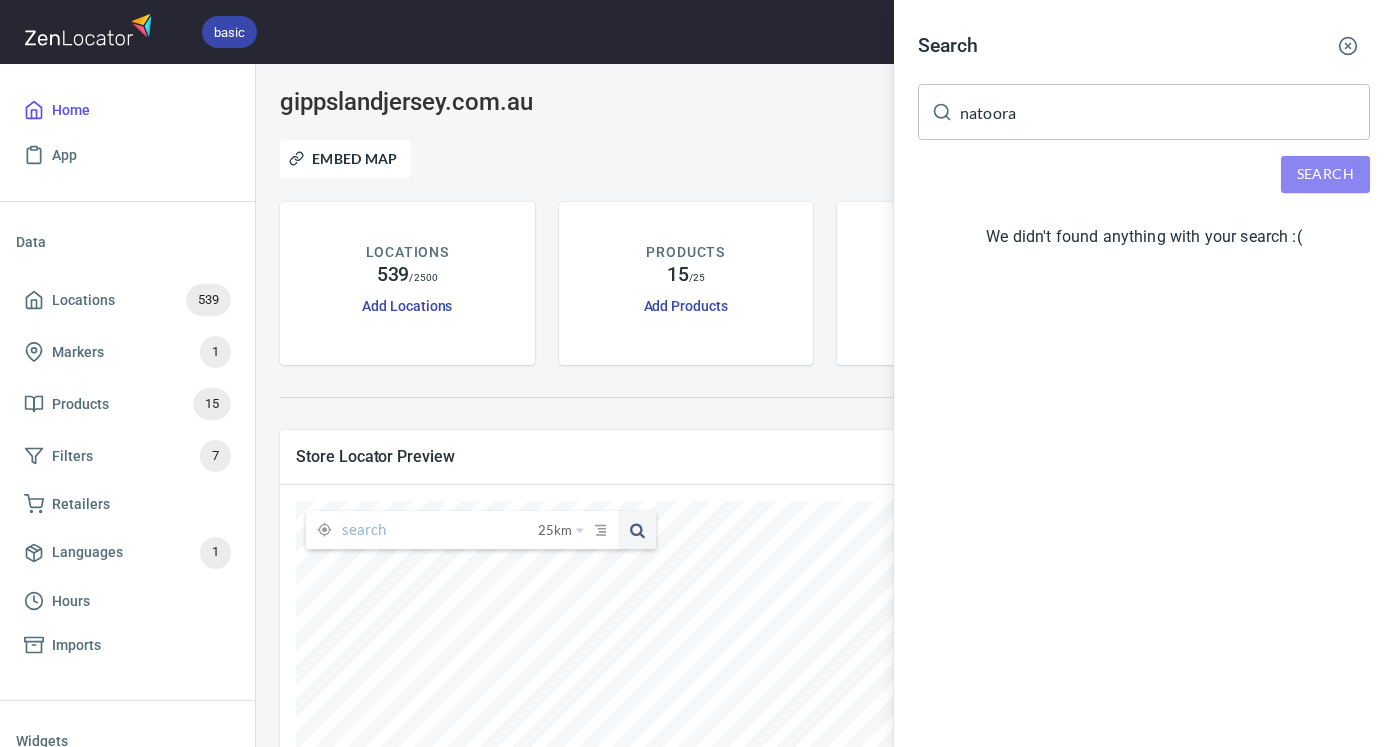 click on "Search" at bounding box center [1325, 174] 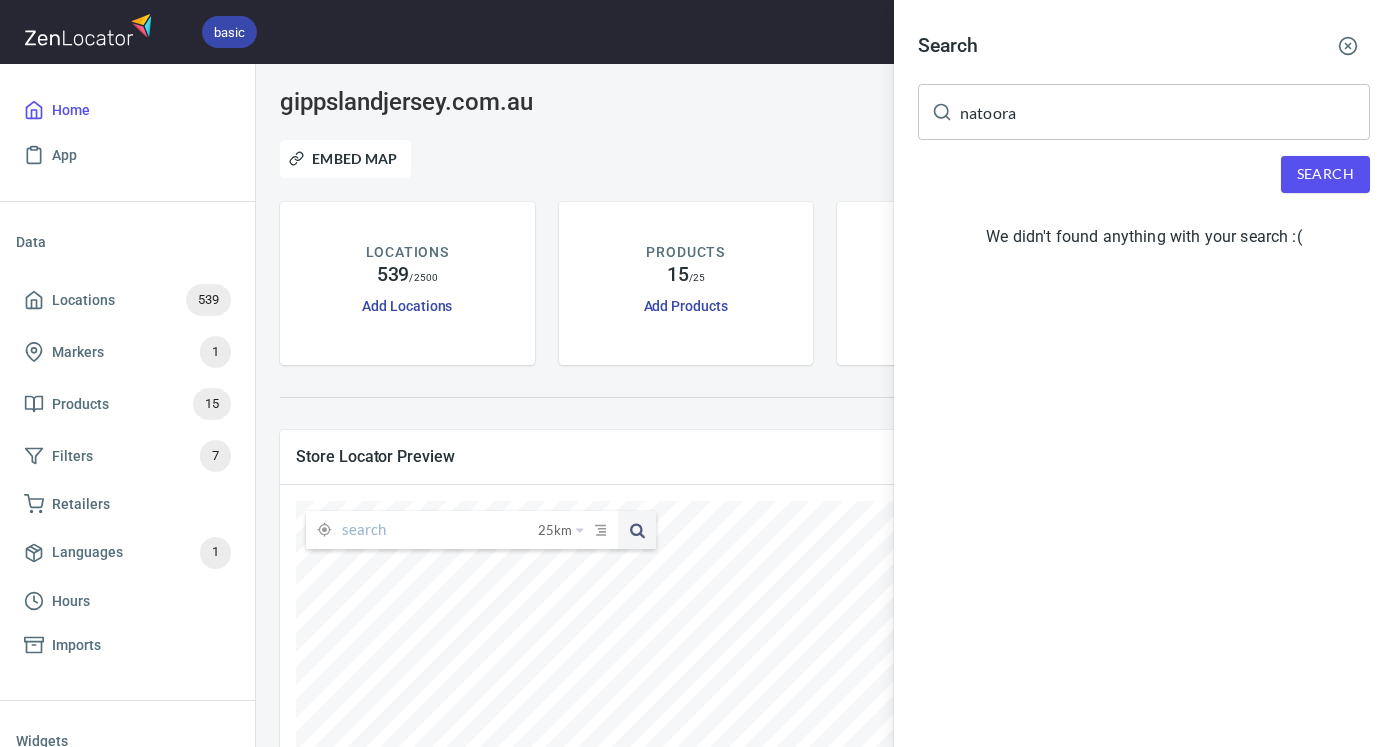 click on "natoora" at bounding box center [1165, 112] 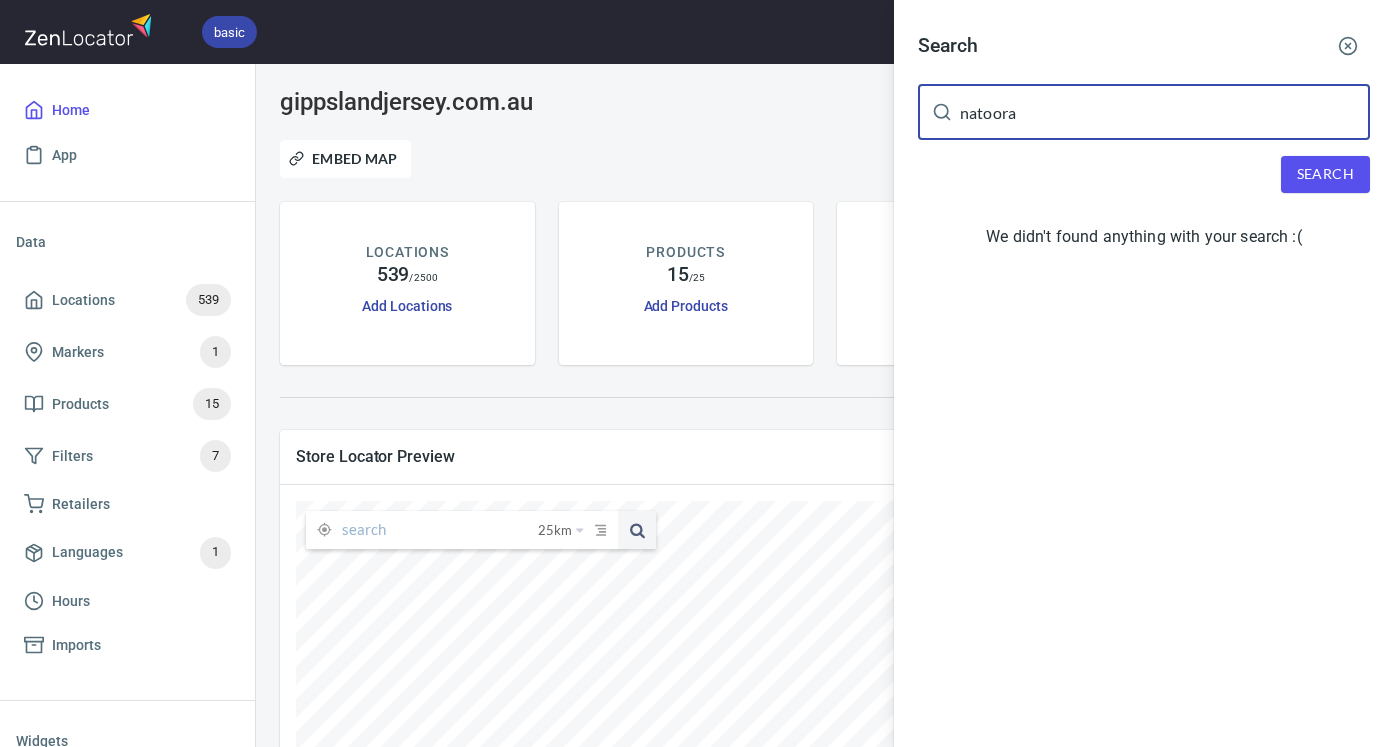 click on "natoora" at bounding box center (1165, 112) 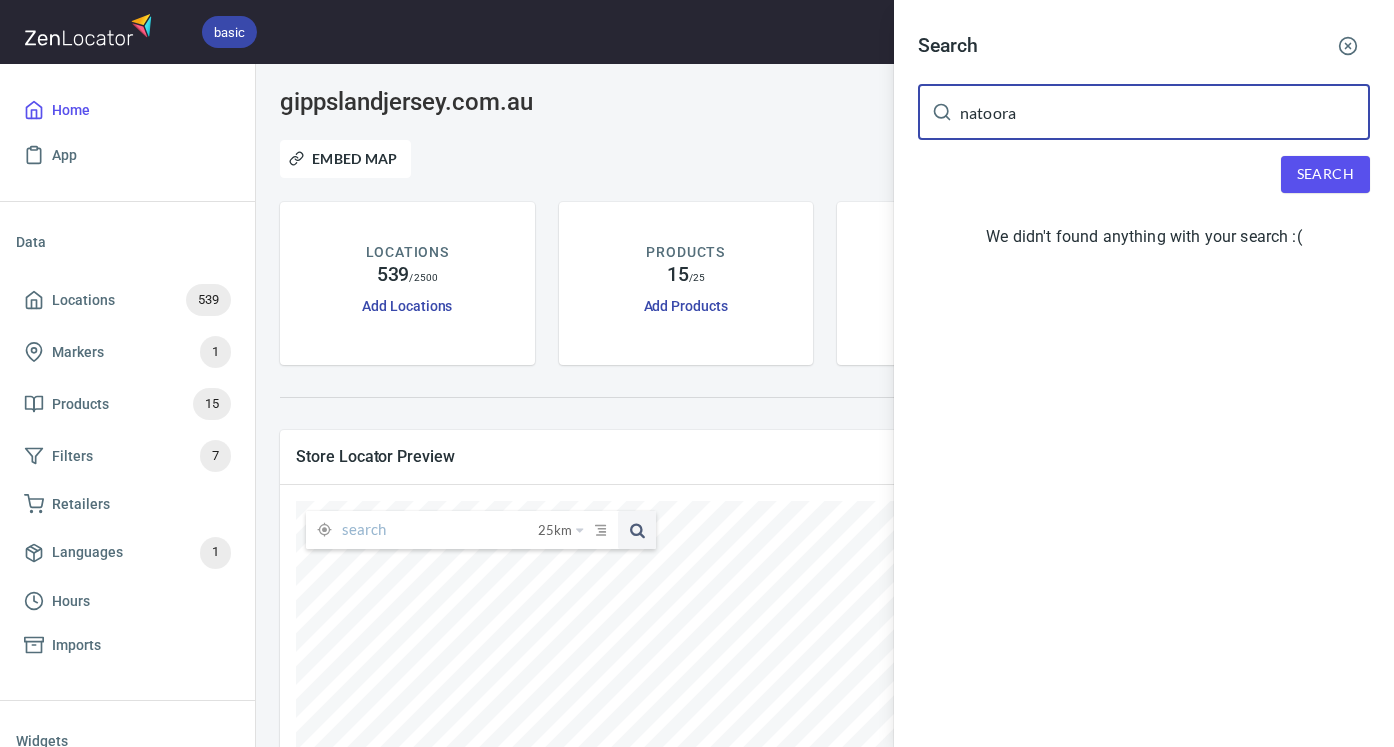 click on "natoora" at bounding box center [1165, 112] 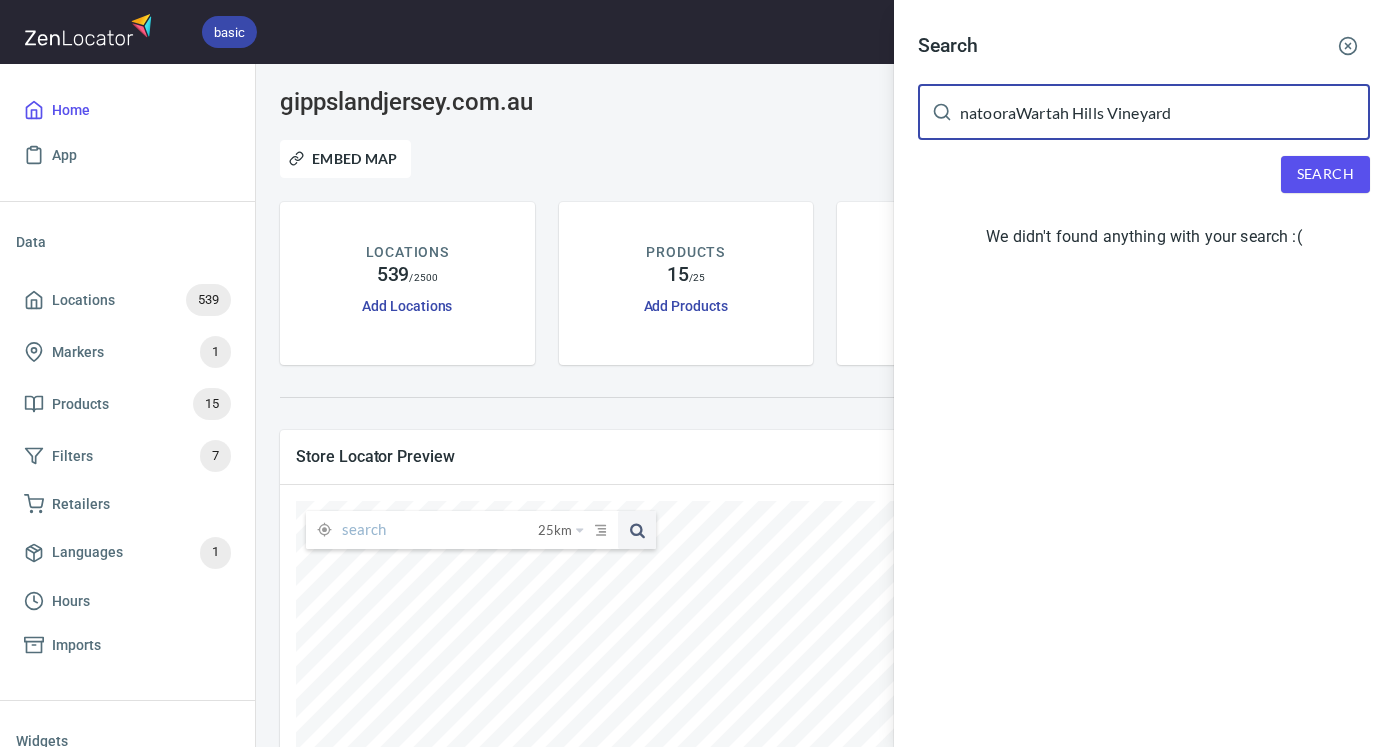 click on "natooraWartah Hills Vineyard" at bounding box center [1165, 112] 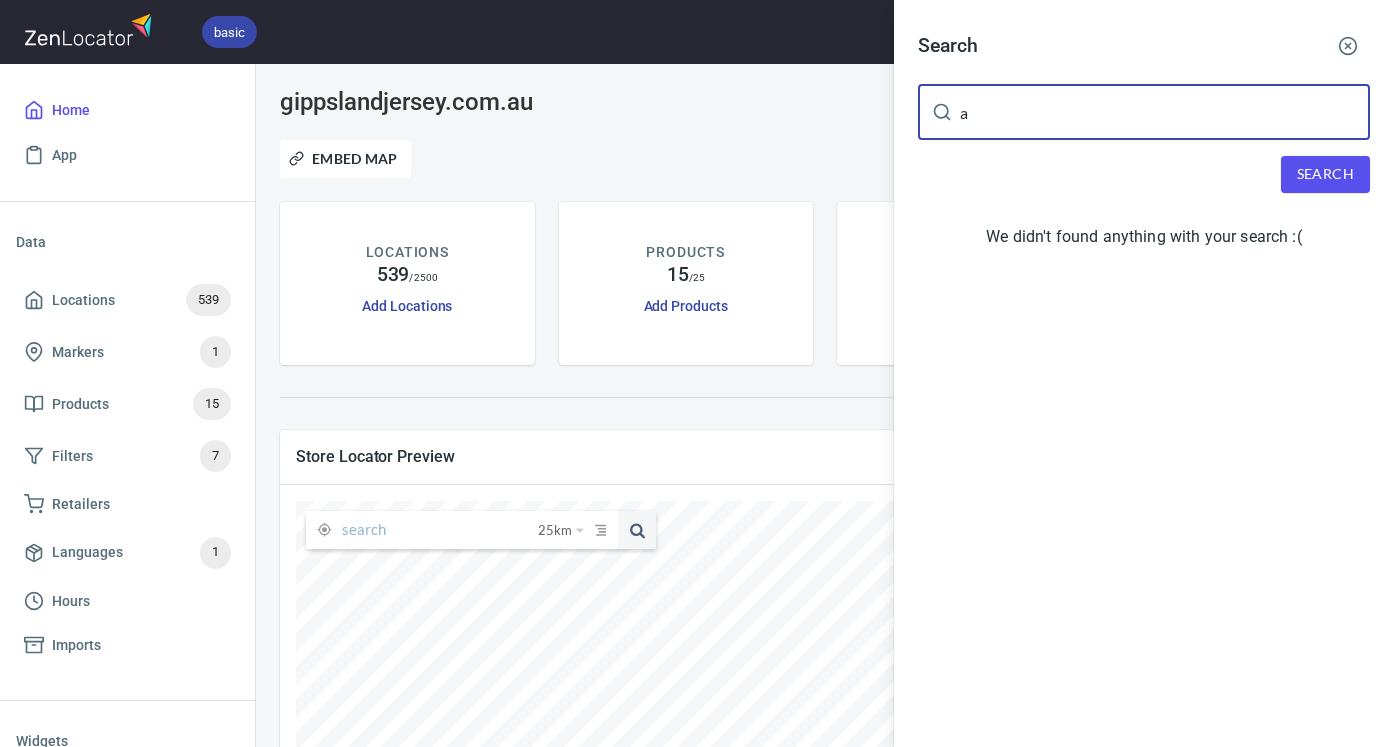 paste on "Wartah Hills Vineyard" 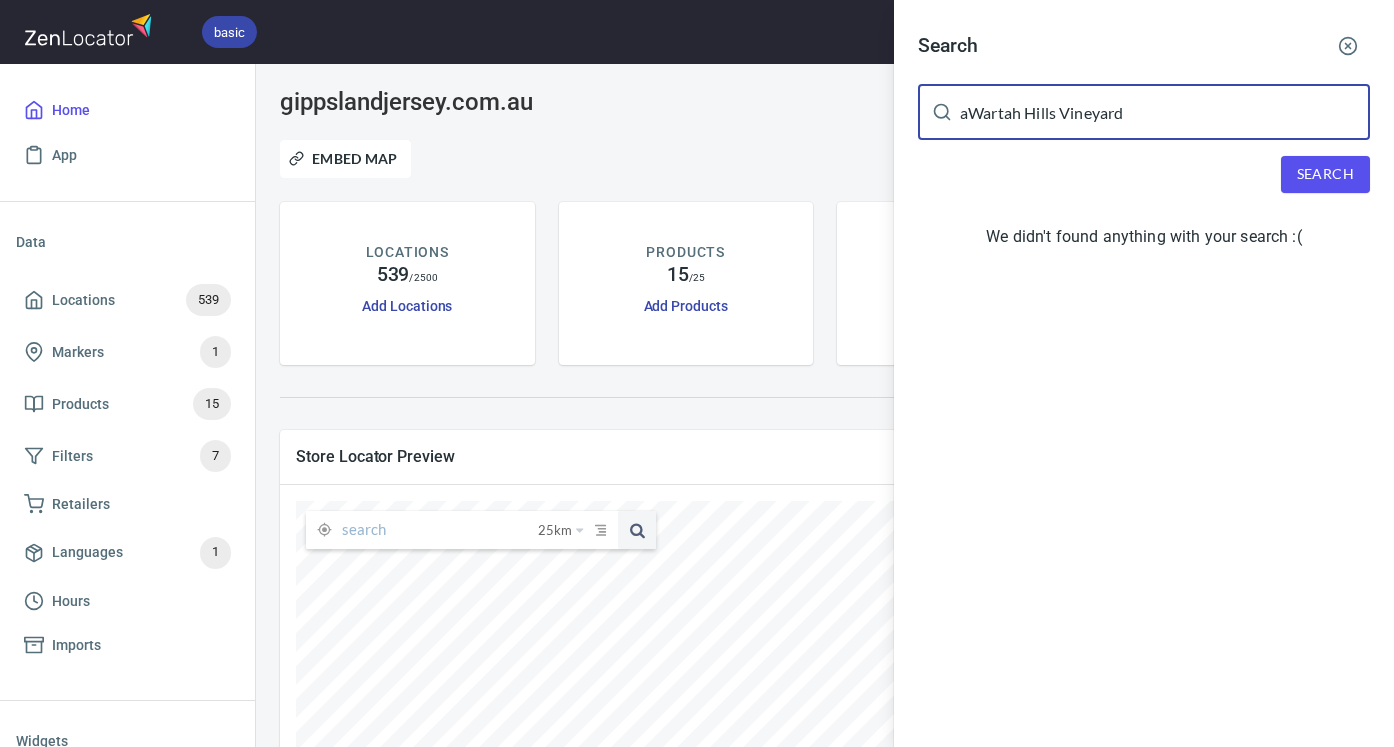 click on "aWartah Hills Vineyard" at bounding box center (1165, 112) 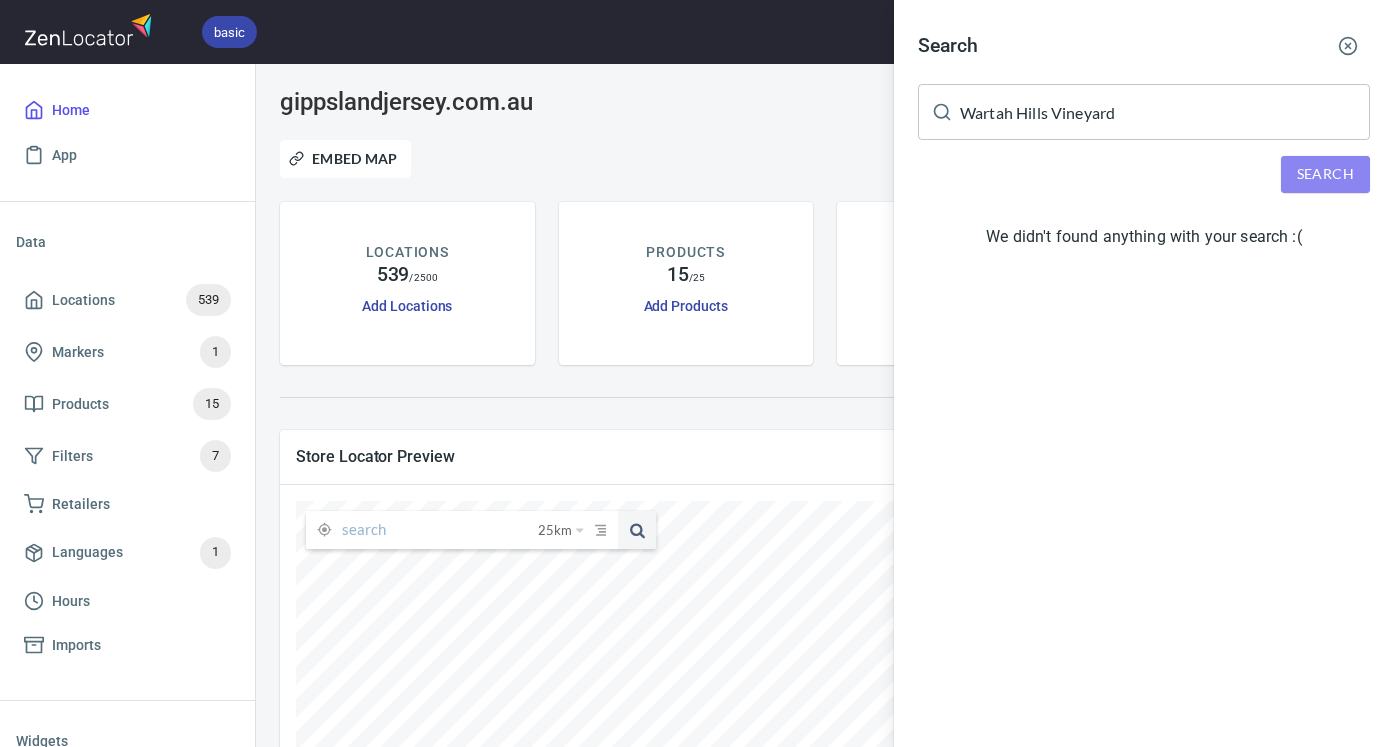 click on "Search" at bounding box center [1325, 174] 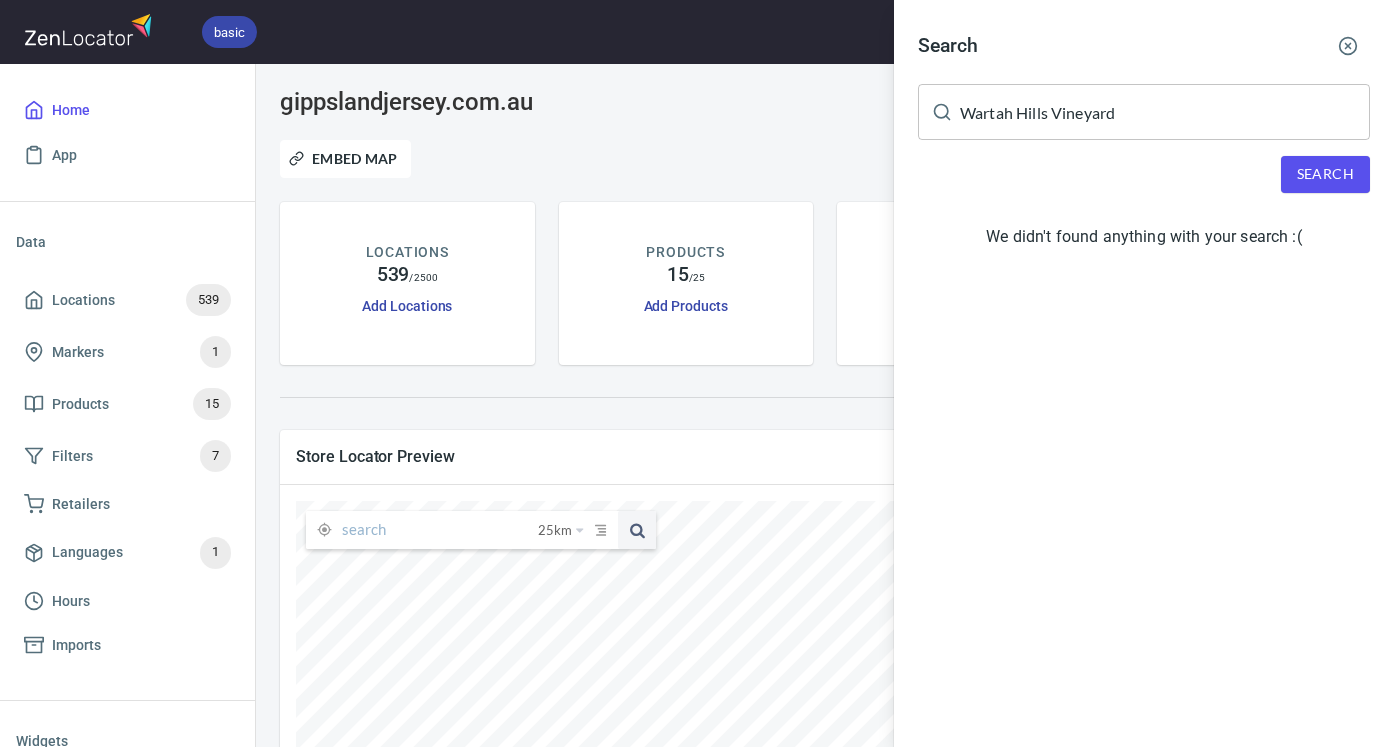 click on "Search Wartah Hills Vineyard ​ Search We didn't found anything with your search :(" at bounding box center (1144, 144) 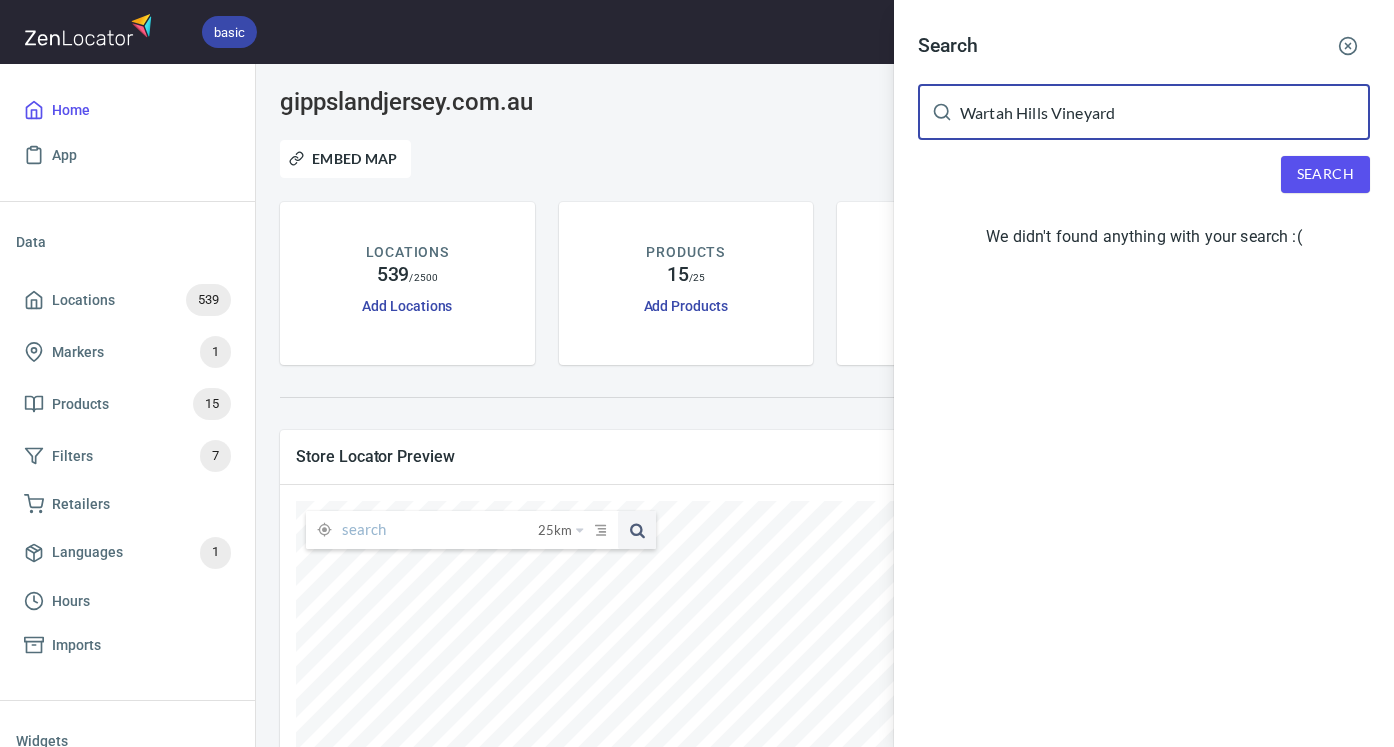 click on "Wartah Hills Vineyard" at bounding box center [1165, 112] 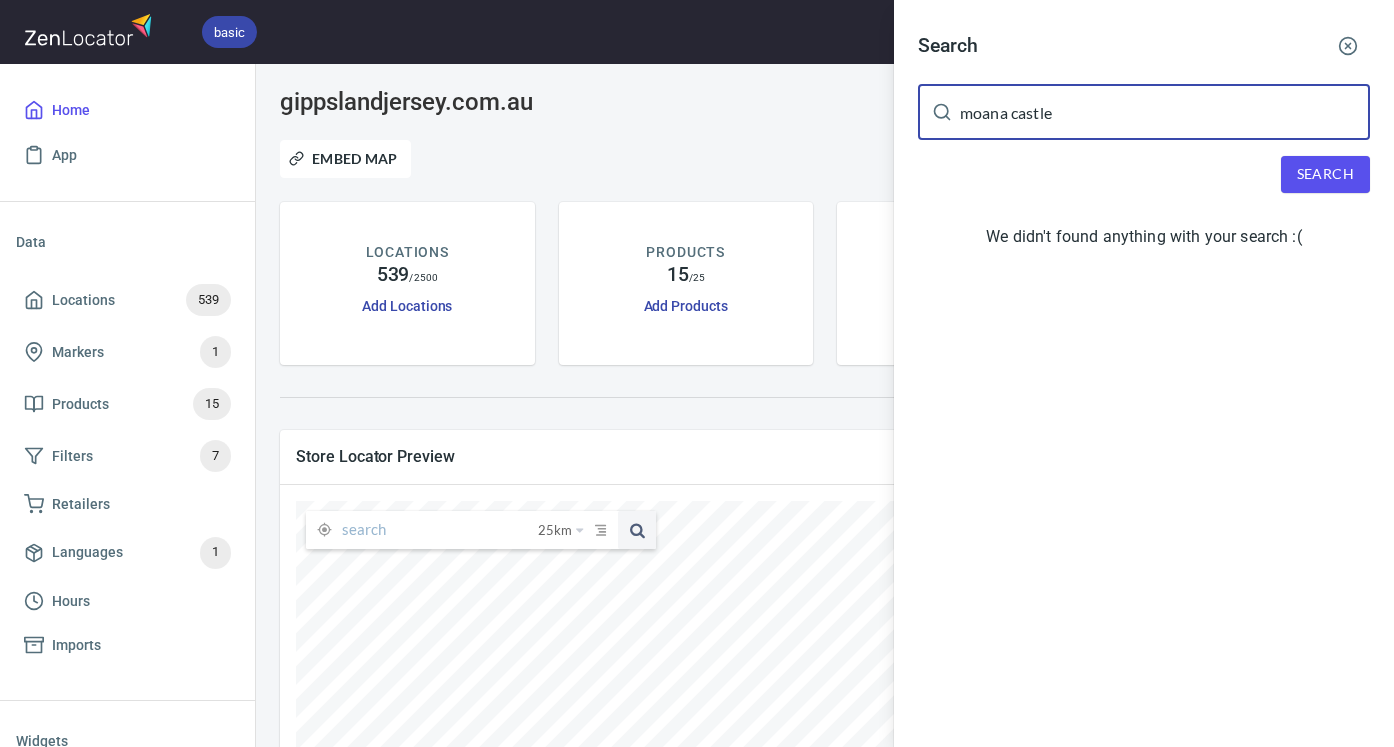 type on "moana castle" 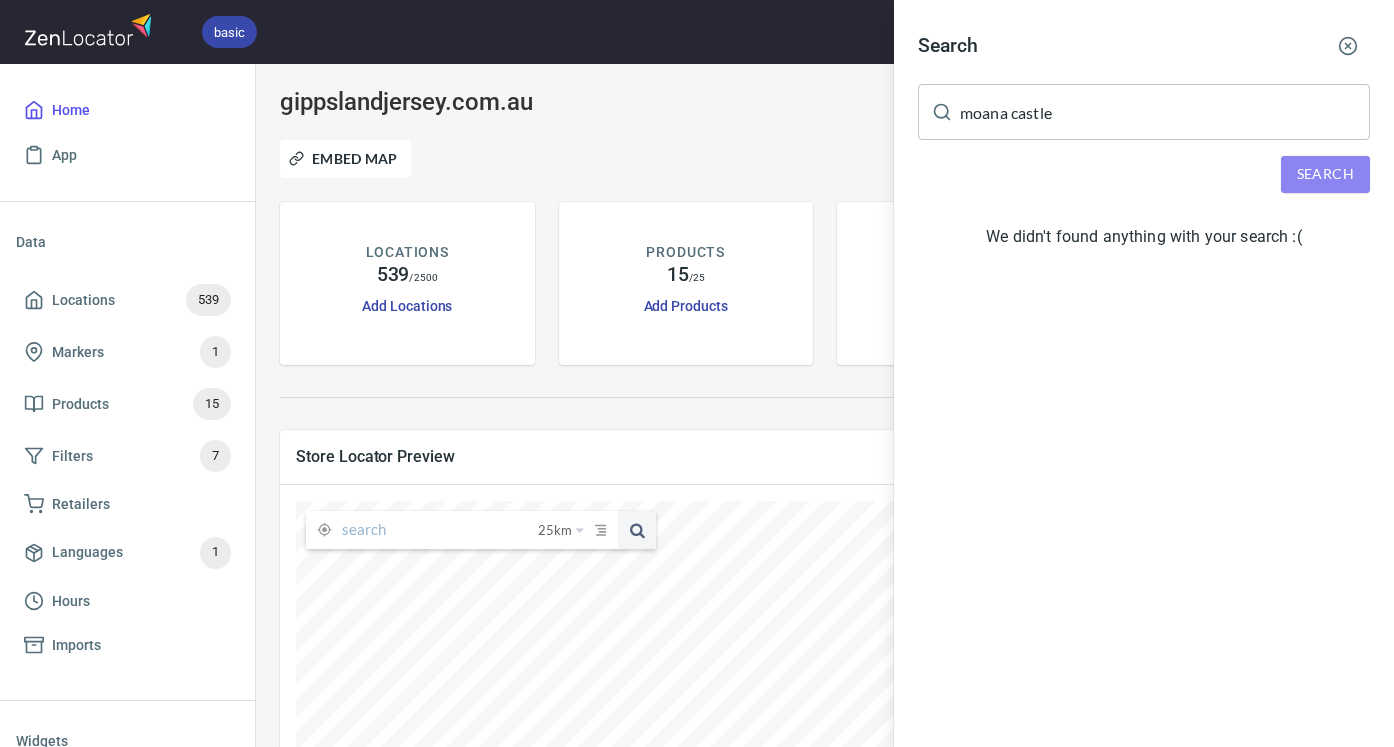 click on "Search" at bounding box center [1325, 174] 